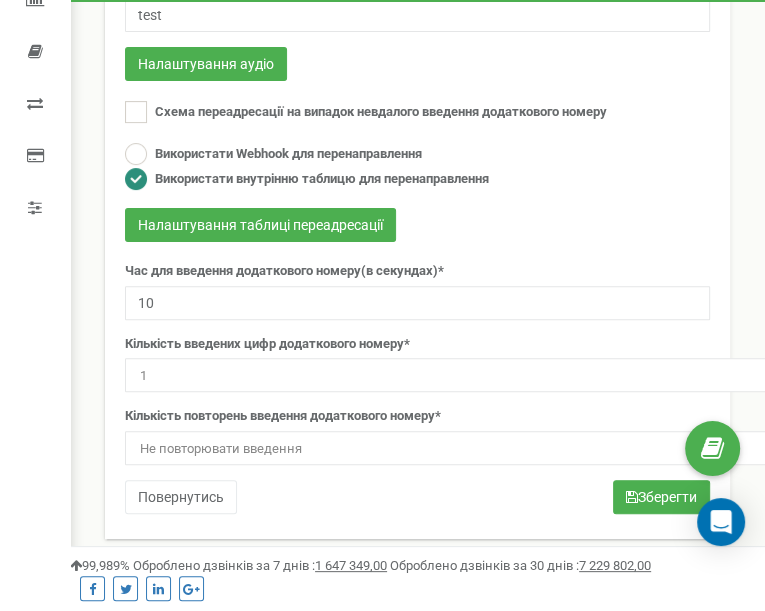 click on "Використати Webhook для перенаправлення Використати внутрінню таблицю для перенаправлення" at bounding box center [417, 168] 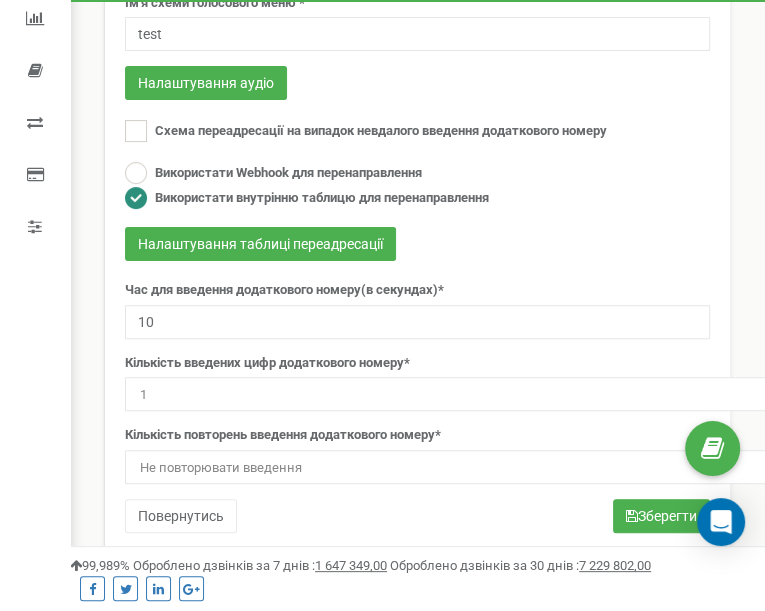 scroll, scrollTop: 177, scrollLeft: 0, axis: vertical 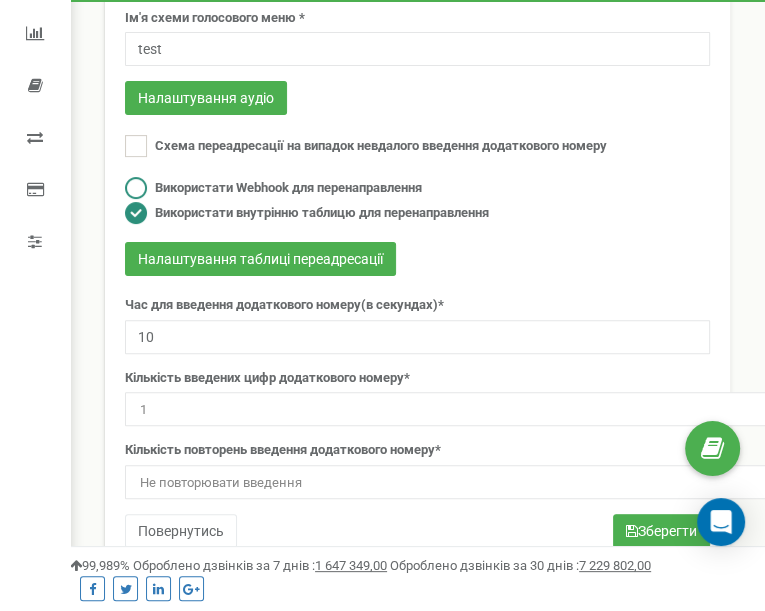 click at bounding box center (136, 188) 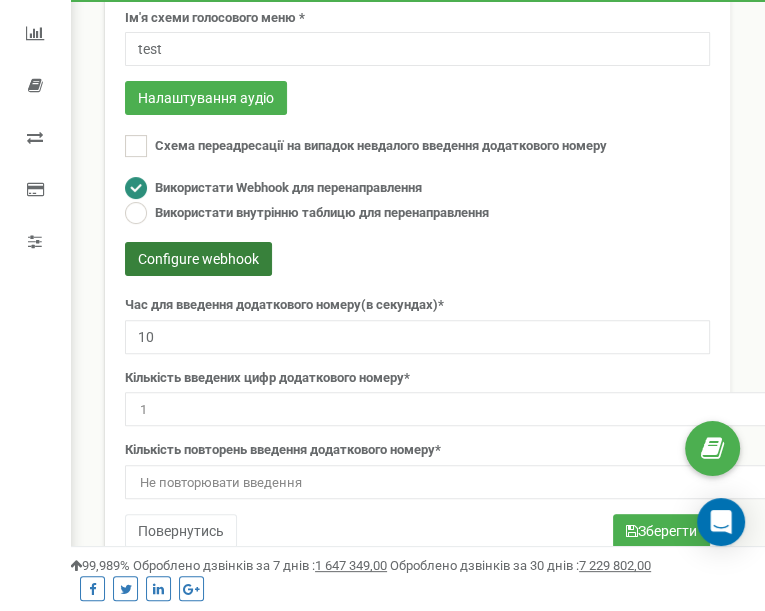 click on "Configure webhook" at bounding box center (198, 259) 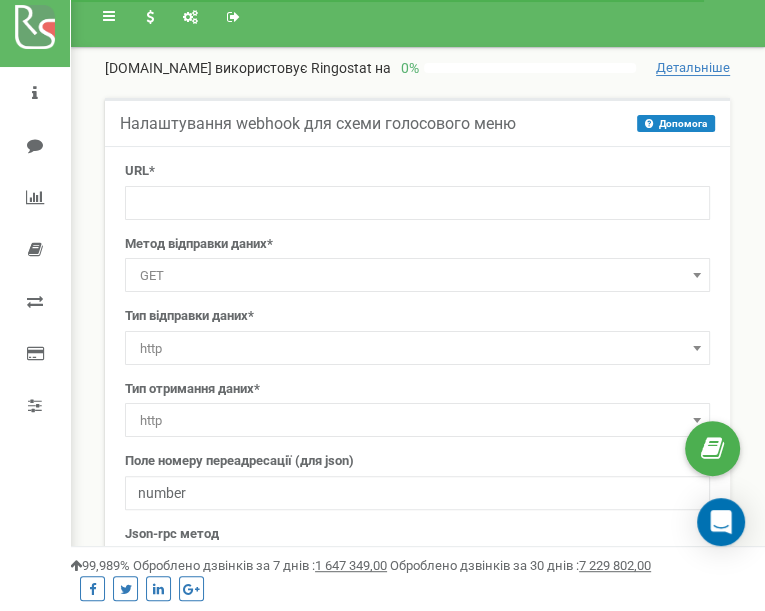 scroll, scrollTop: 0, scrollLeft: 0, axis: both 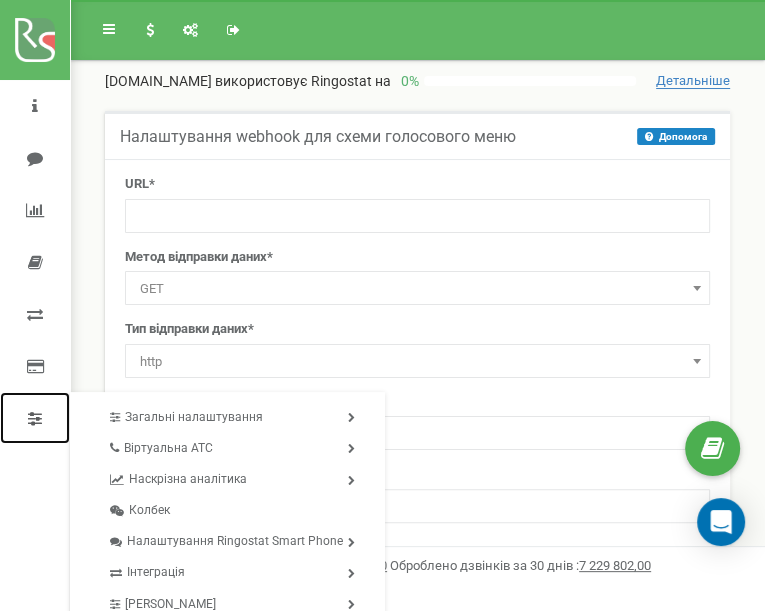 click at bounding box center (35, 418) 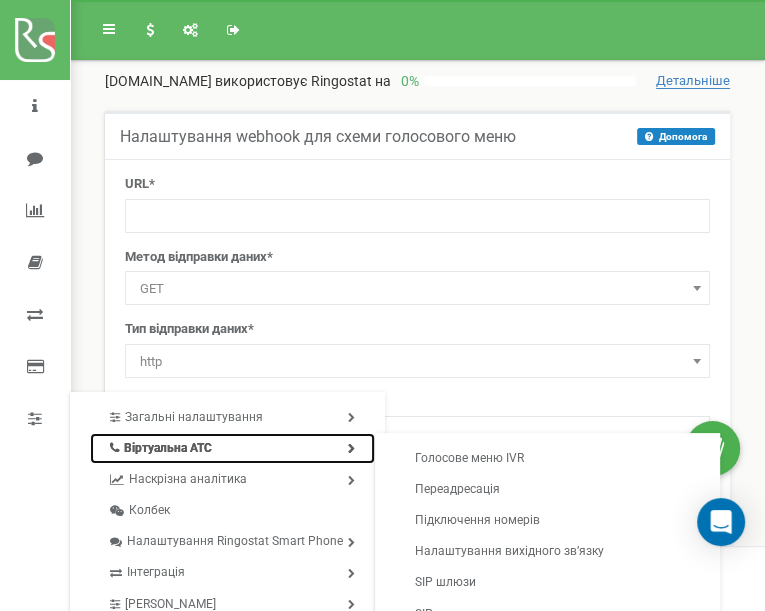 click on "Віртуальна АТС" at bounding box center [232, 448] 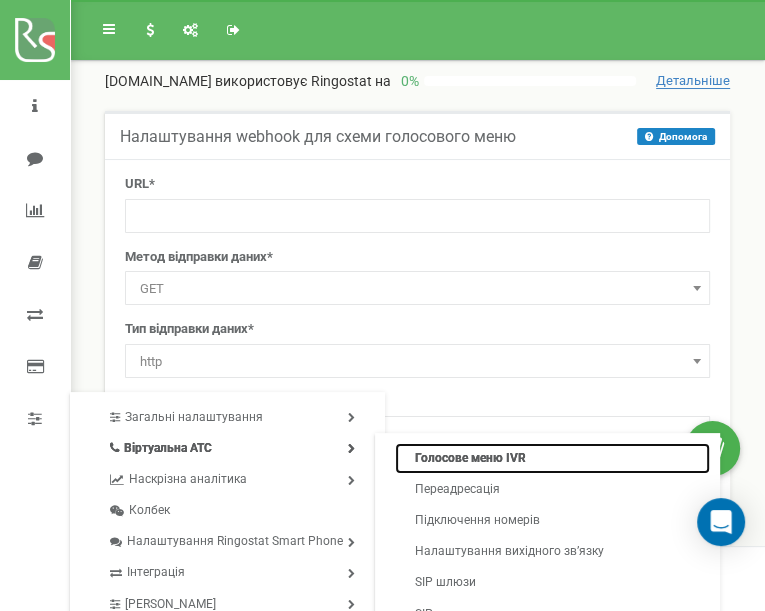 click on "Голосове меню IVR" at bounding box center [552, 458] 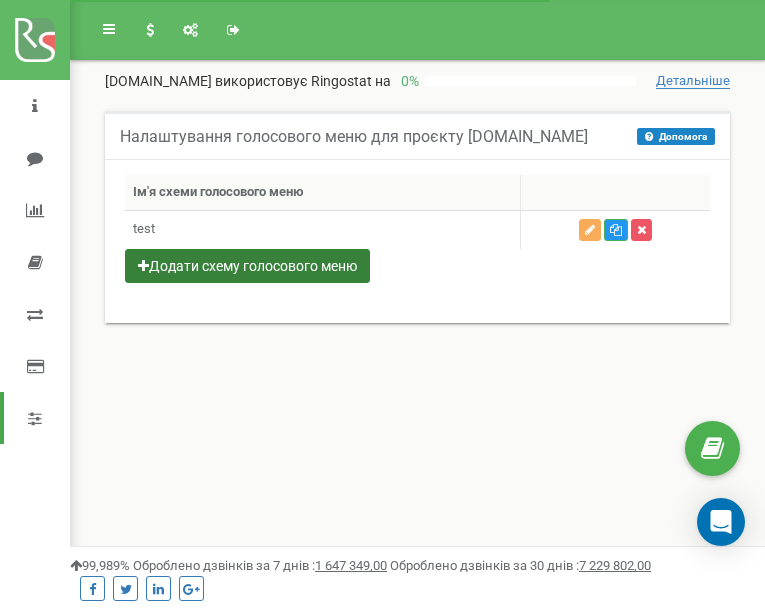 scroll, scrollTop: 0, scrollLeft: 0, axis: both 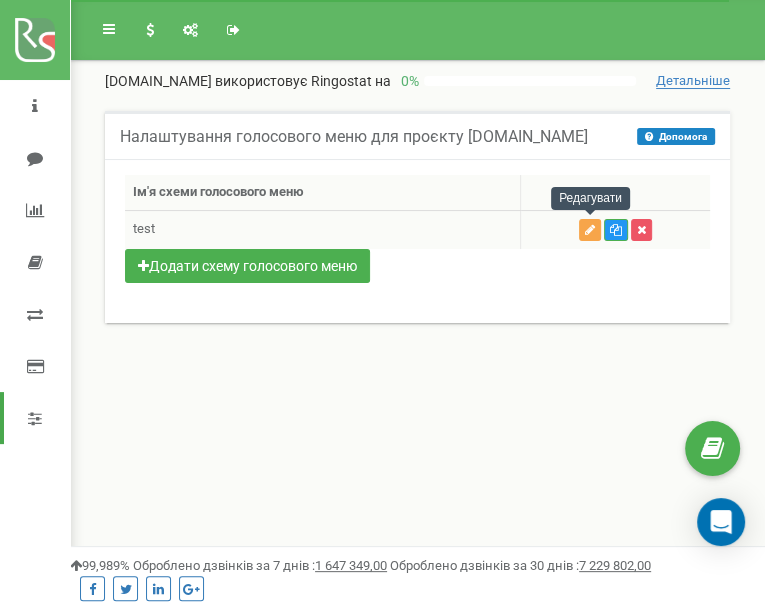 click at bounding box center [590, 230] 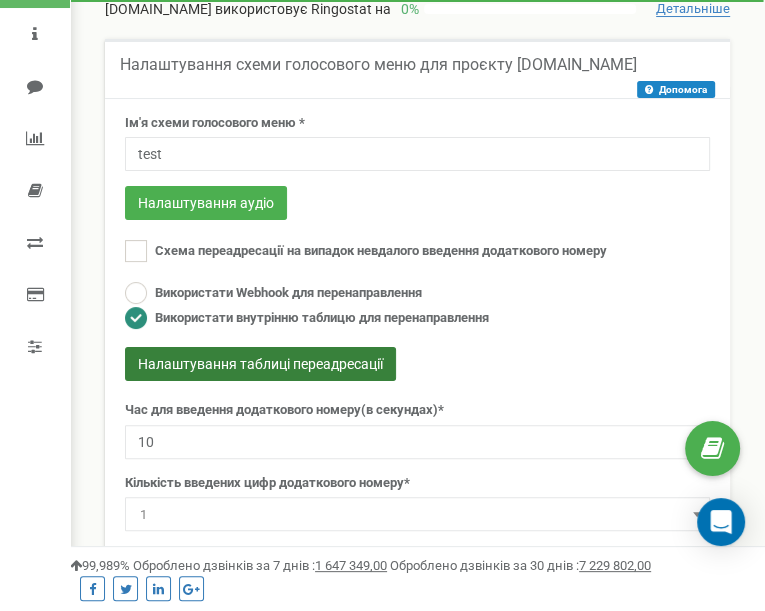 scroll, scrollTop: 0, scrollLeft: 0, axis: both 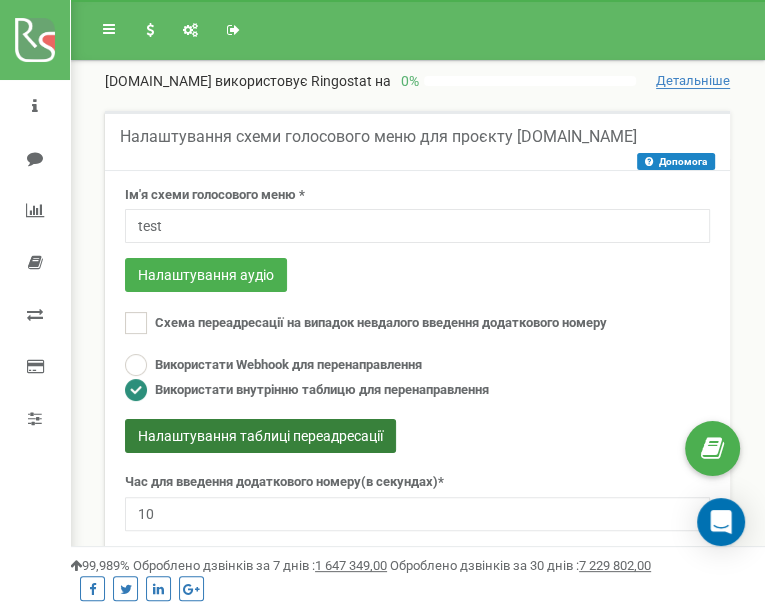 click on "Налаштування таблиці переадресації" at bounding box center (260, 436) 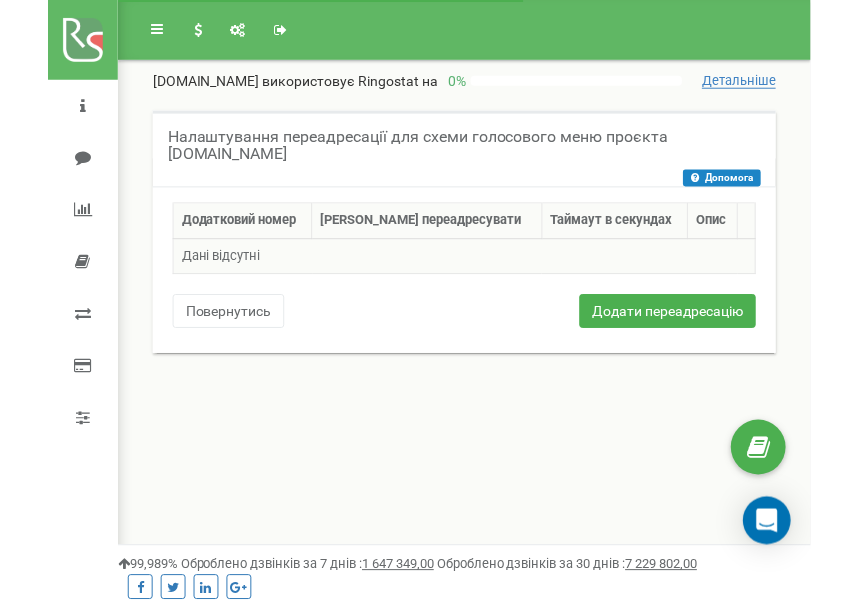 scroll, scrollTop: 0, scrollLeft: 0, axis: both 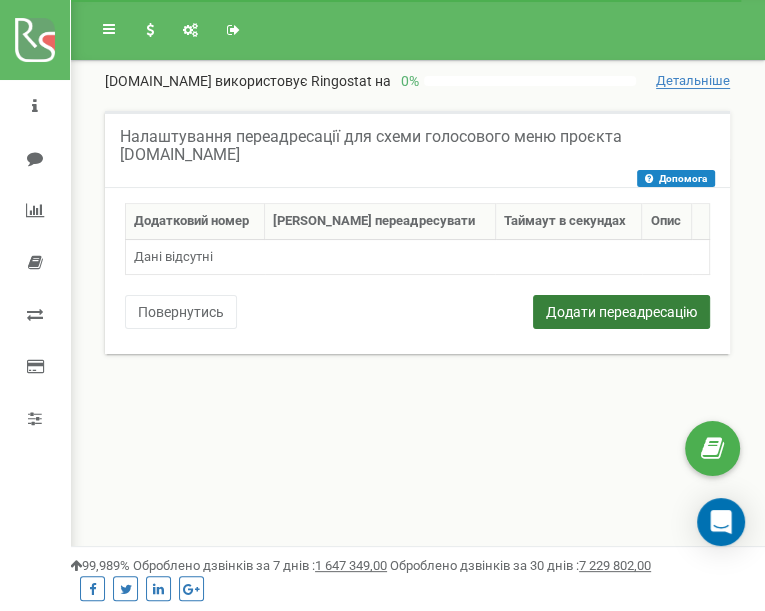 click on "Додати переадресацію" at bounding box center [621, 312] 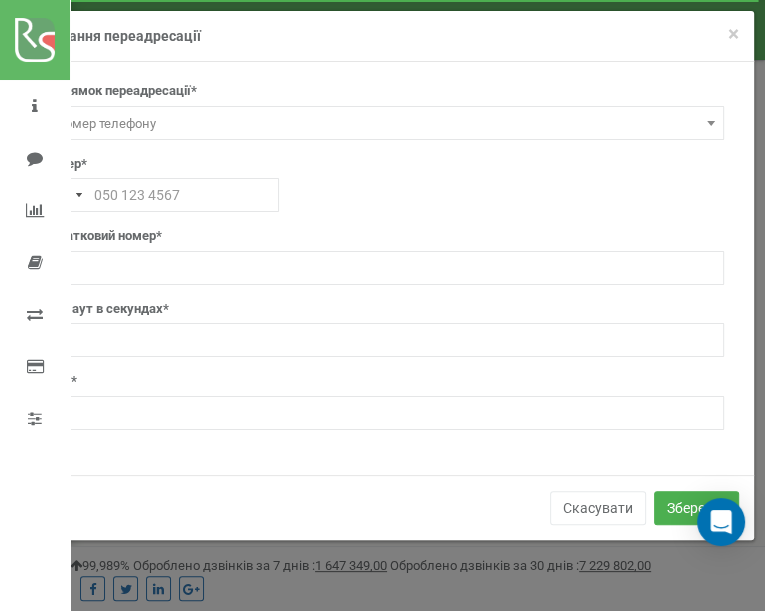 click on "Напрямок переадресації*
SIP
Номер телефону
Зовнішній SIP
Схема переадресації
Схема додаткових номерів
Співробітник
Відділ
Номер телефону
Номер*
Адреса зовнішнього SIP акаунта*
Схема переадресації*
Схема додаткових номерів*
test
test .
.
30" at bounding box center (382, 268) 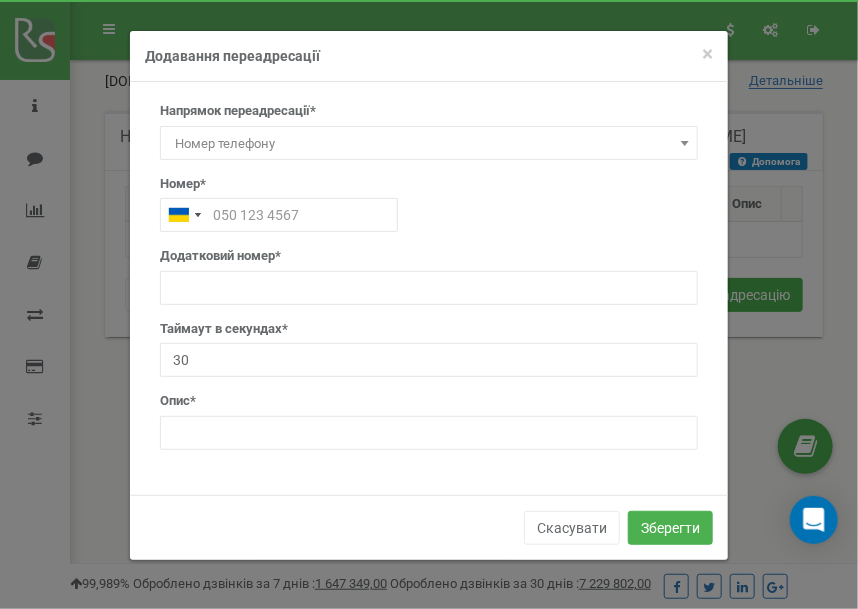 click on "Номер телефону" at bounding box center [429, 144] 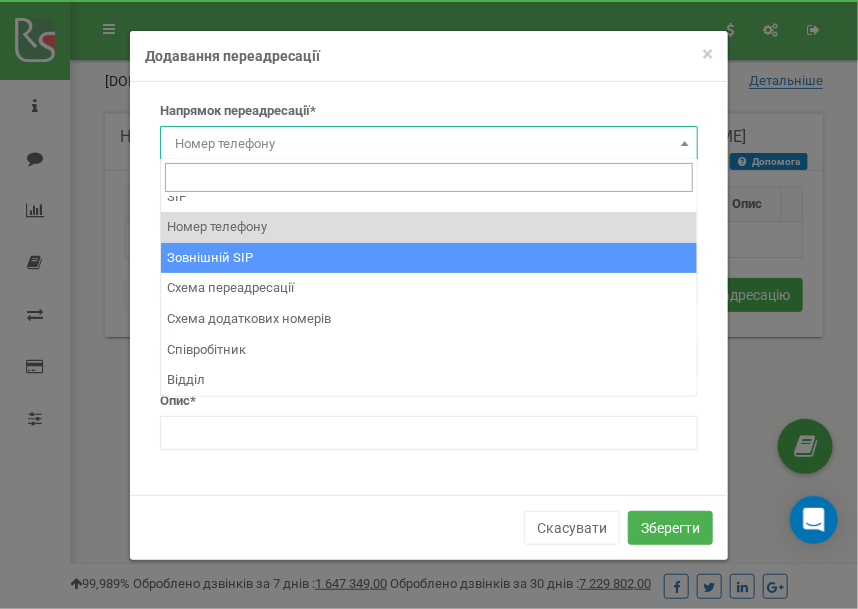 scroll, scrollTop: 0, scrollLeft: 0, axis: both 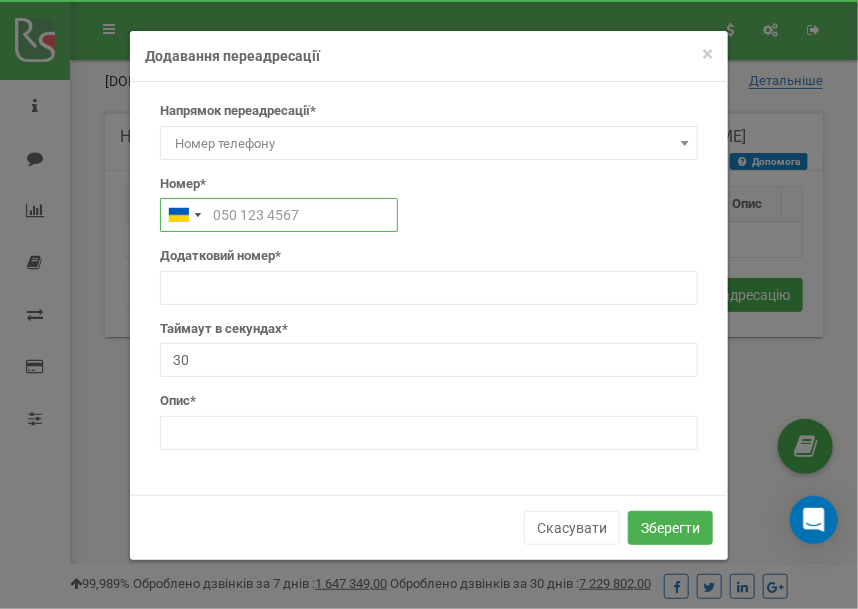 click at bounding box center (279, 215) 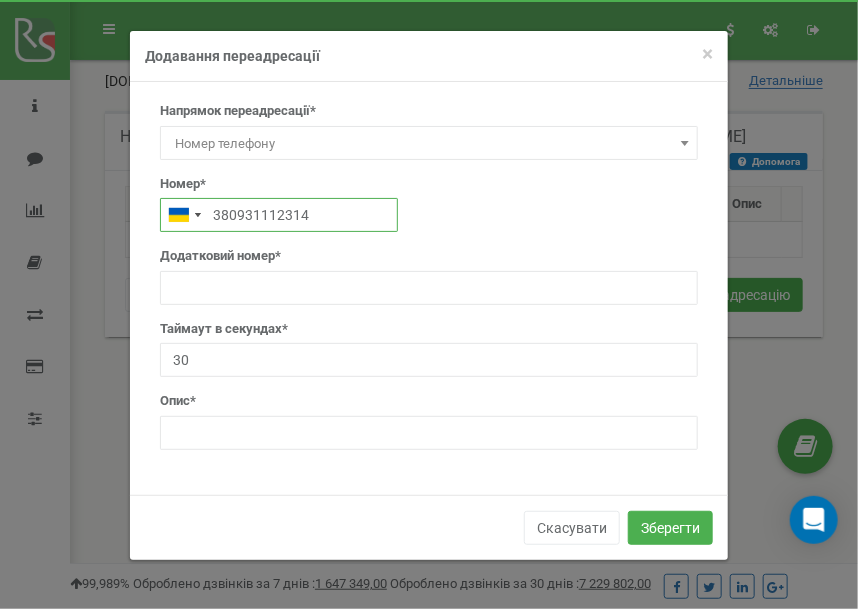 type on "380931112314" 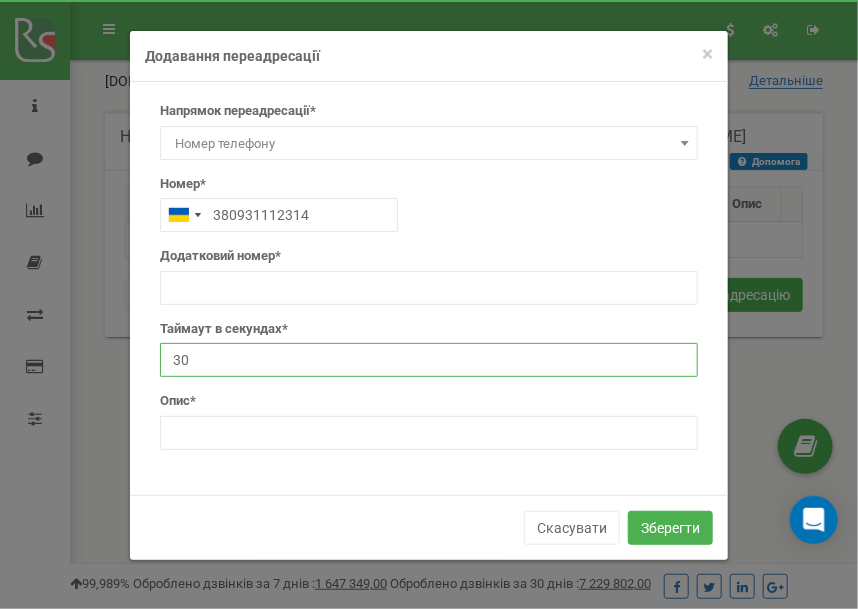 drag, startPoint x: 204, startPoint y: 362, endPoint x: 150, endPoint y: 370, distance: 54.589375 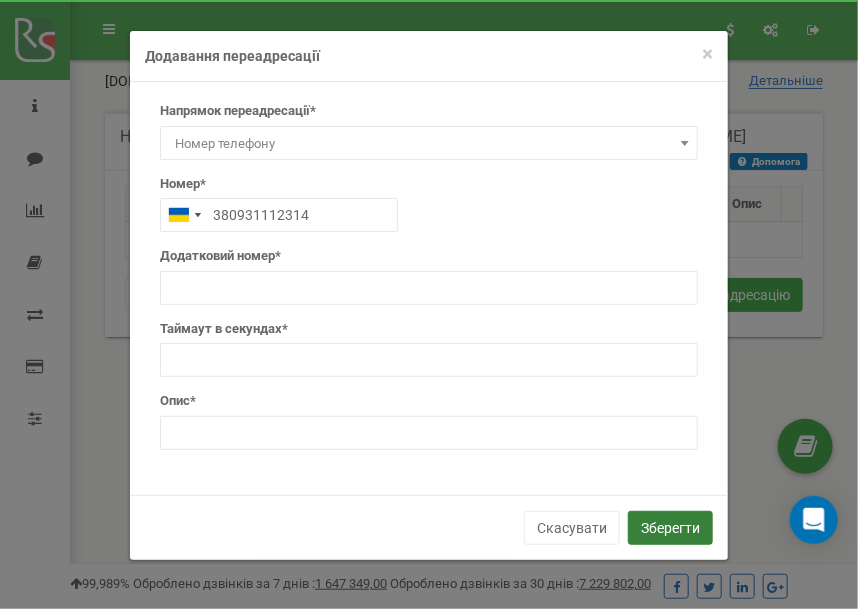 click on "Зберегти" at bounding box center [670, 528] 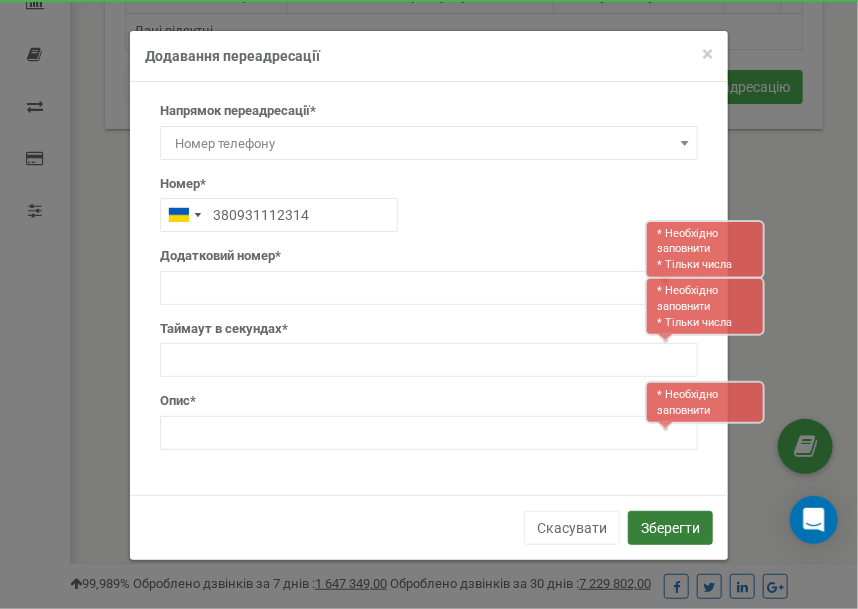 scroll, scrollTop: 219, scrollLeft: 0, axis: vertical 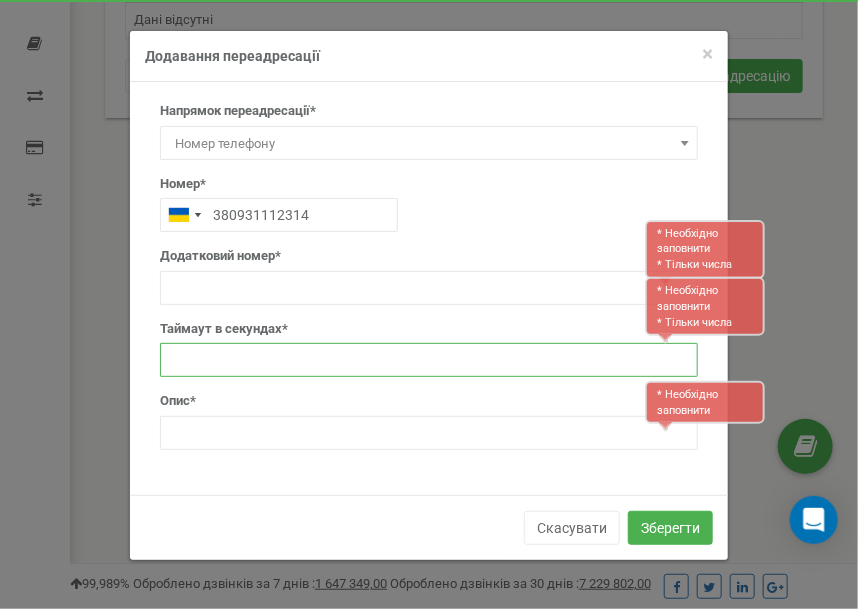 click at bounding box center (429, 360) 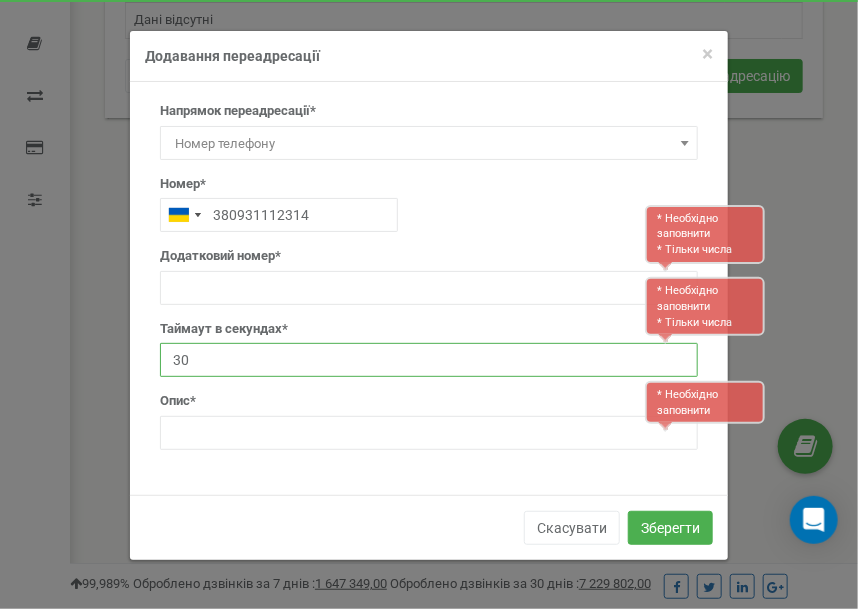 type on "30" 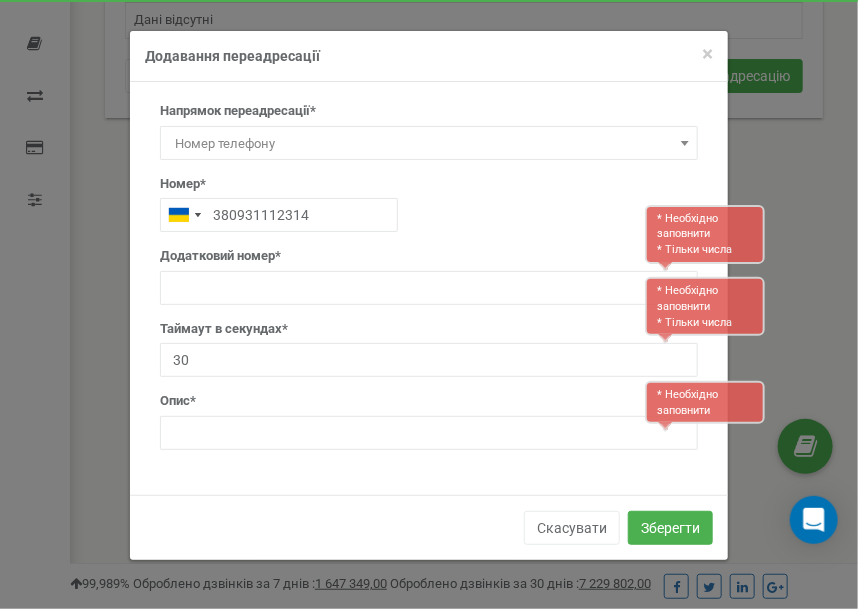click on "Напрямок переадресації*
SIP
Номер телефону
Зовнішній SIP
Схема переадресації
Схема додаткових номерів
Співробітник
Відділ
Номер телефону
Номер*
380931112314
Адреса зовнішнього SIP акаунта*
Схема переадресації*
Схема додаткових номерів*
test
test .
.
30" at bounding box center [429, 283] 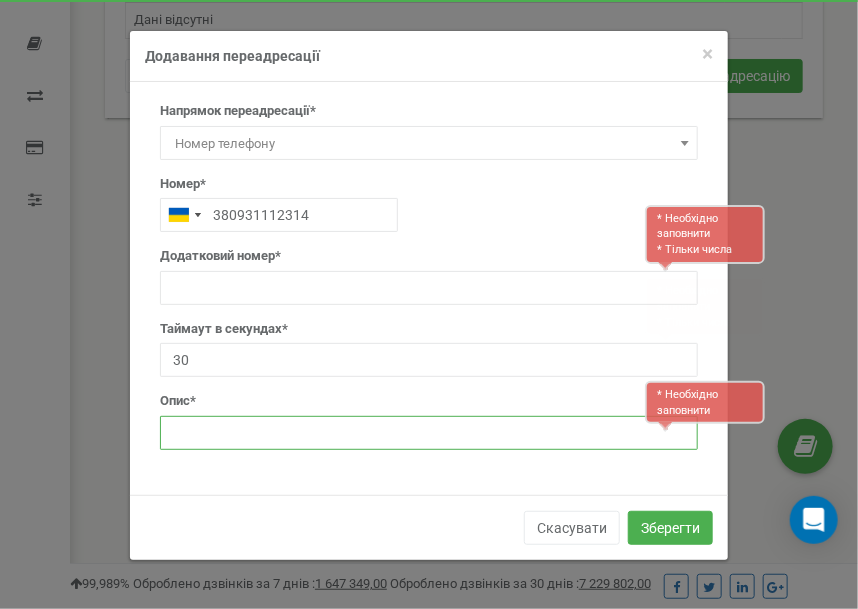click at bounding box center [429, 433] 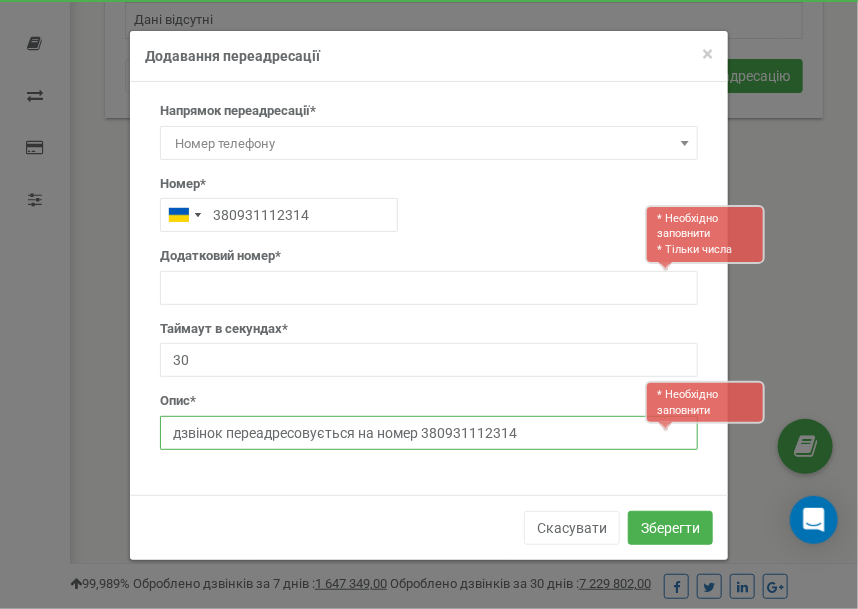 click on "дзвінок переадресовується на номер 380931112314" at bounding box center [429, 433] 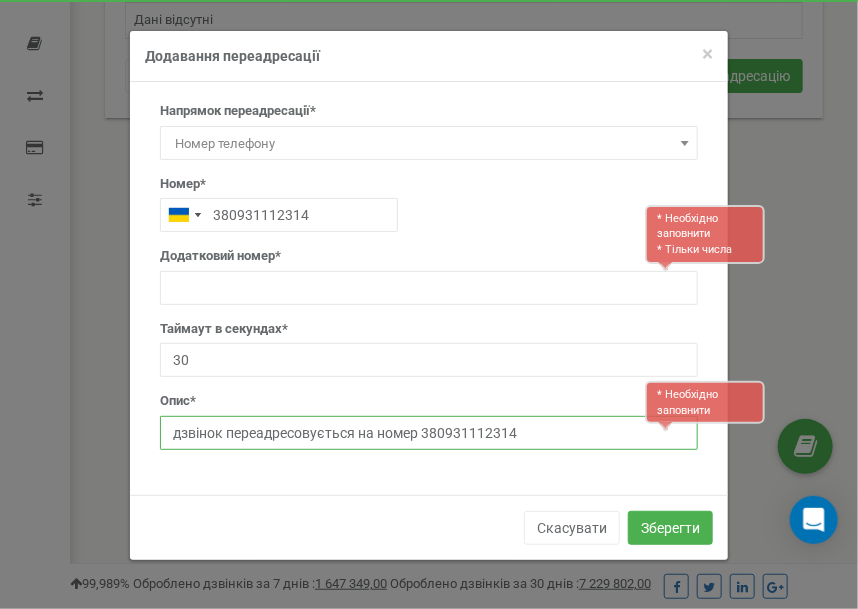 type on "дзвінок переадресовується на номер 380931112314" 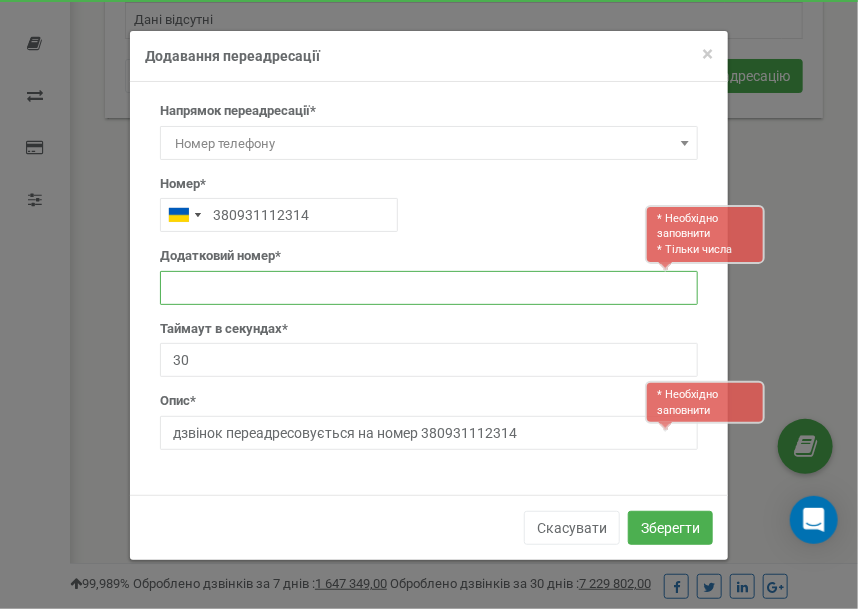 click at bounding box center [429, 288] 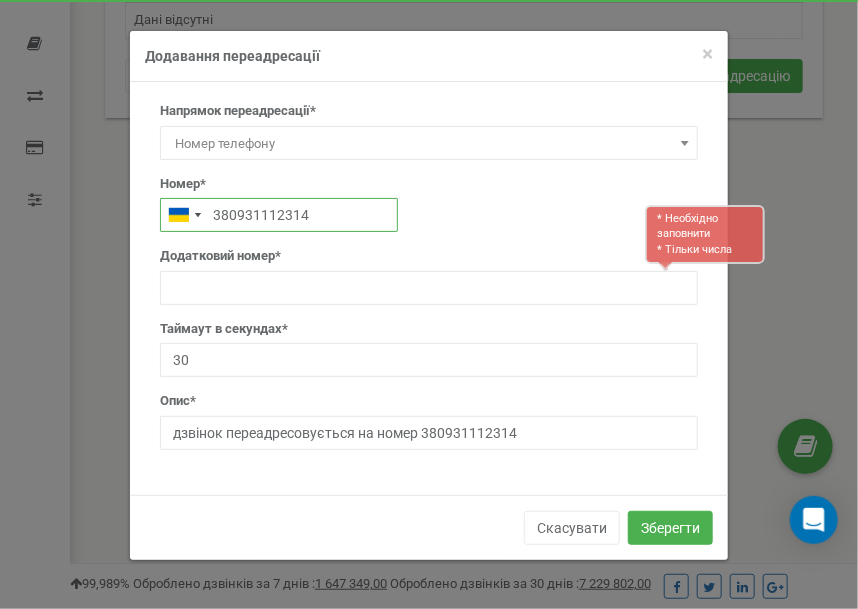 drag, startPoint x: 317, startPoint y: 214, endPoint x: 214, endPoint y: 209, distance: 103.121284 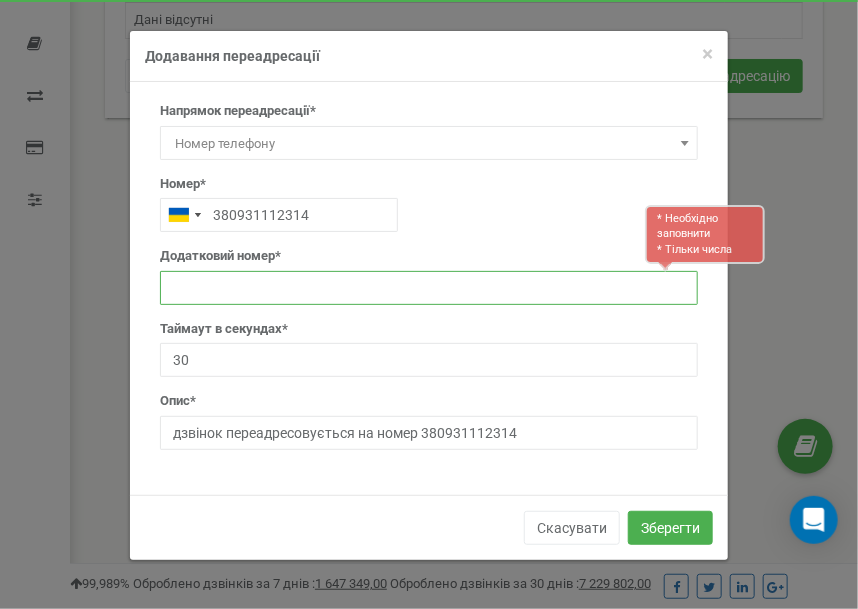 click at bounding box center (429, 288) 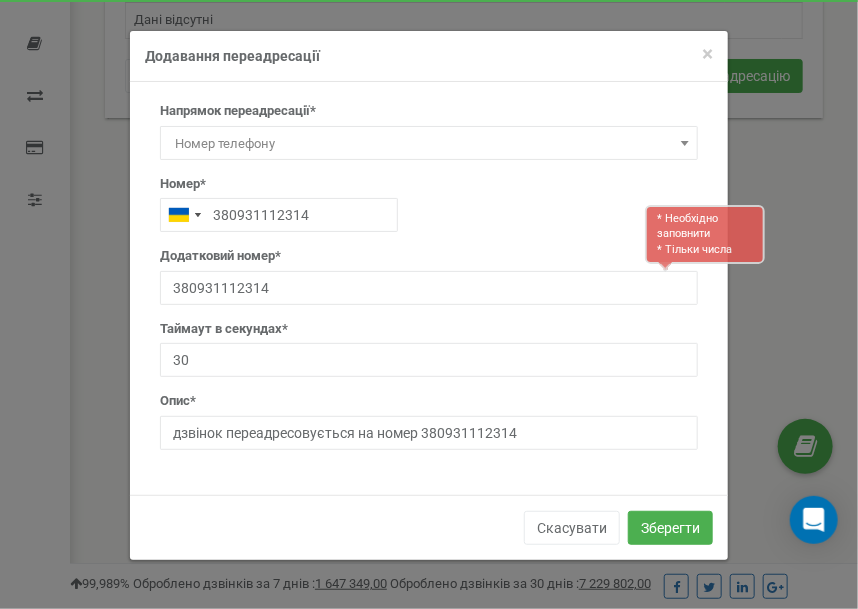 click on "Скасувати
Зберегти" at bounding box center (429, 527) 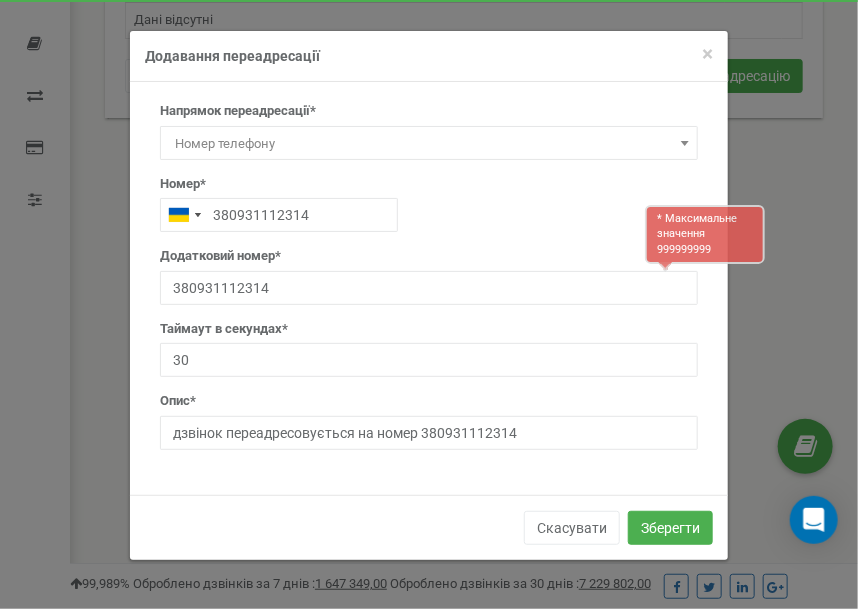 click on "Скасувати
Зберегти" at bounding box center [429, 527] 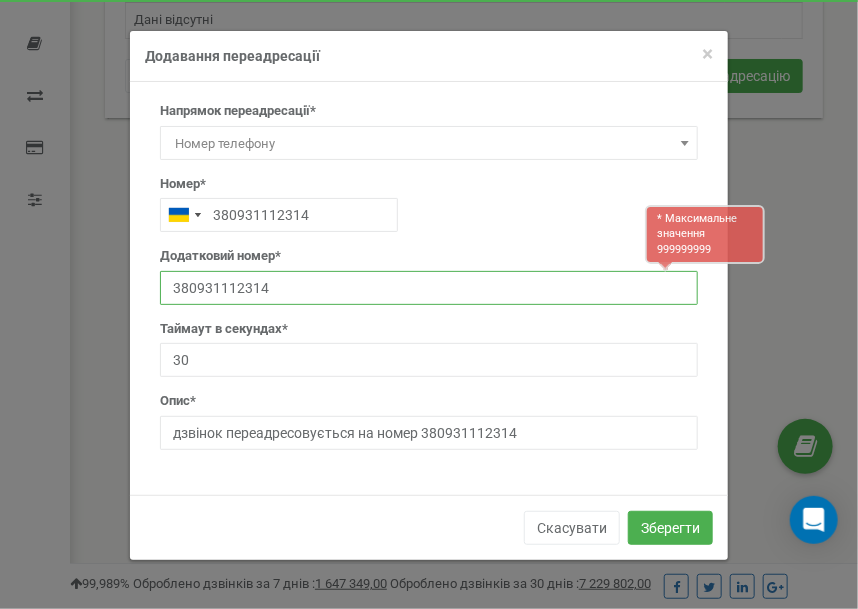 drag, startPoint x: 339, startPoint y: 277, endPoint x: 130, endPoint y: 293, distance: 209.61154 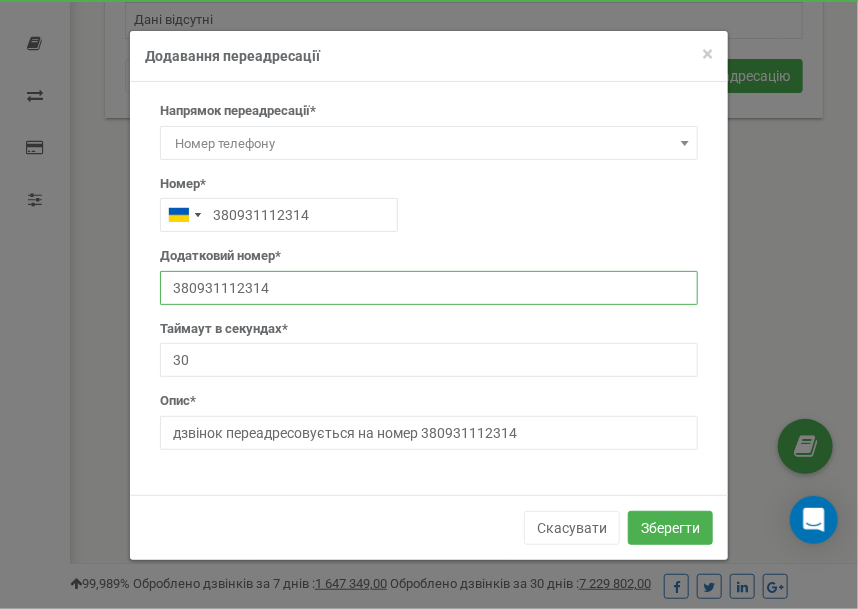 drag, startPoint x: 286, startPoint y: 290, endPoint x: -13, endPoint y: 289, distance: 299.00168 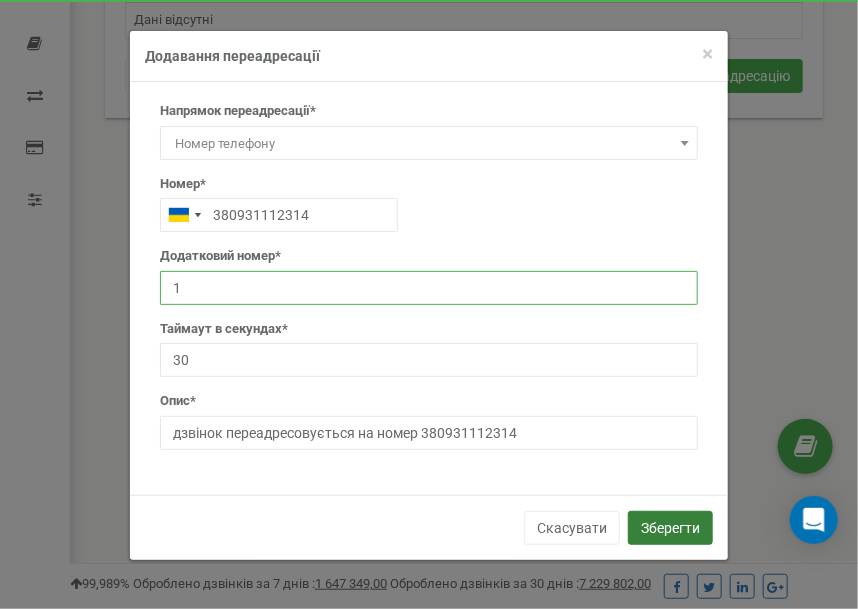type on "1" 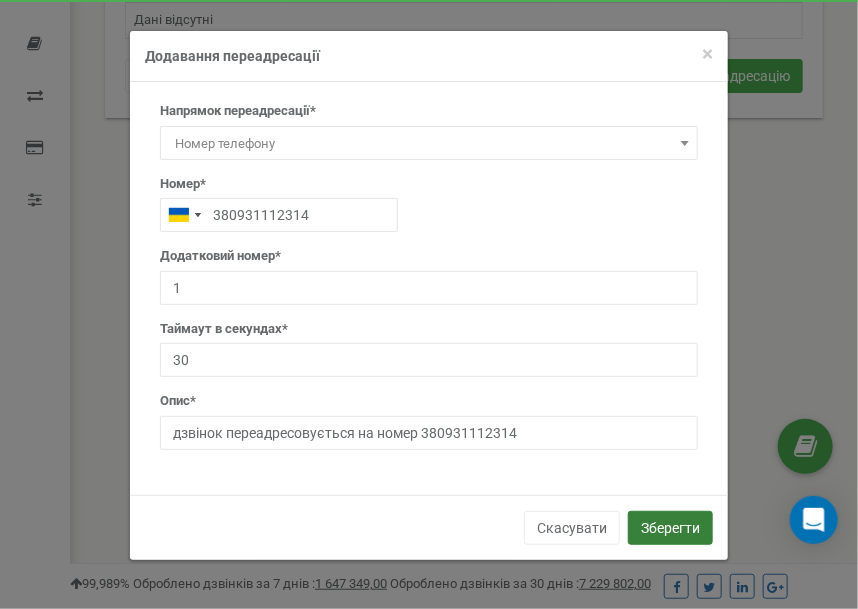 click on "Зберегти" at bounding box center (670, 528) 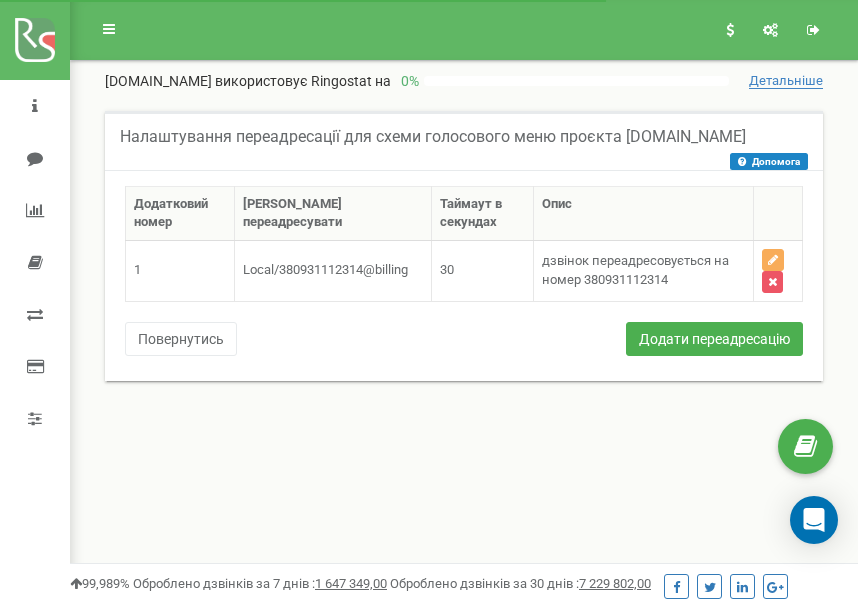 scroll, scrollTop: 0, scrollLeft: 0, axis: both 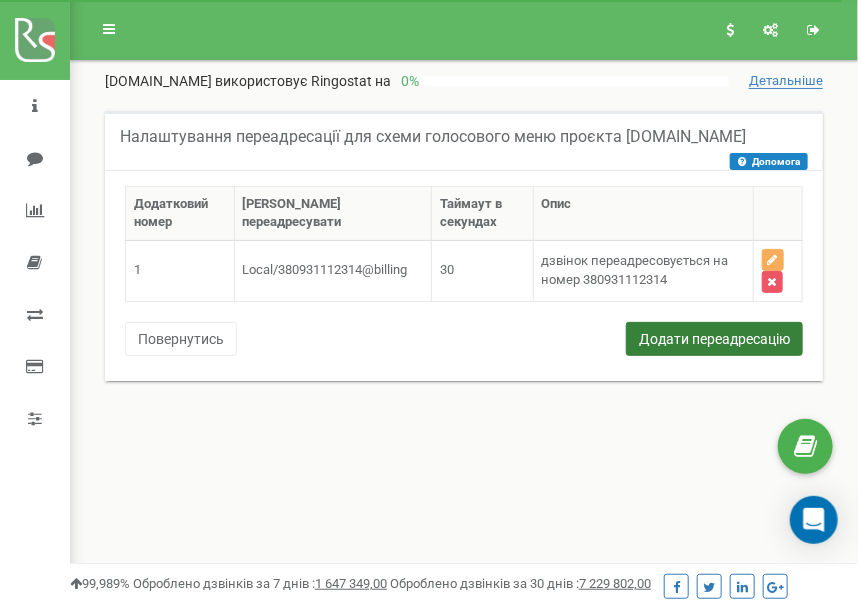 click on "Додати переадресацію" at bounding box center [714, 339] 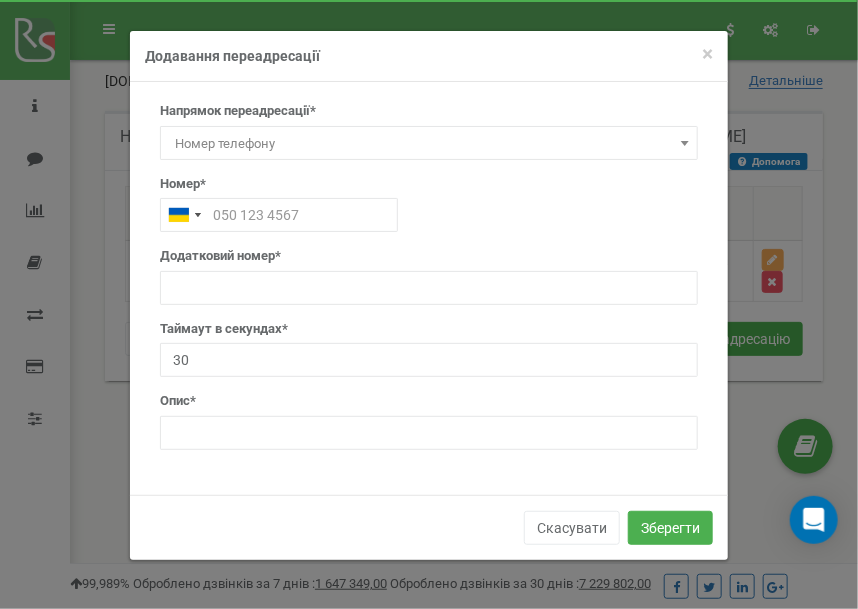 click on "Номер телефону" at bounding box center [429, 144] 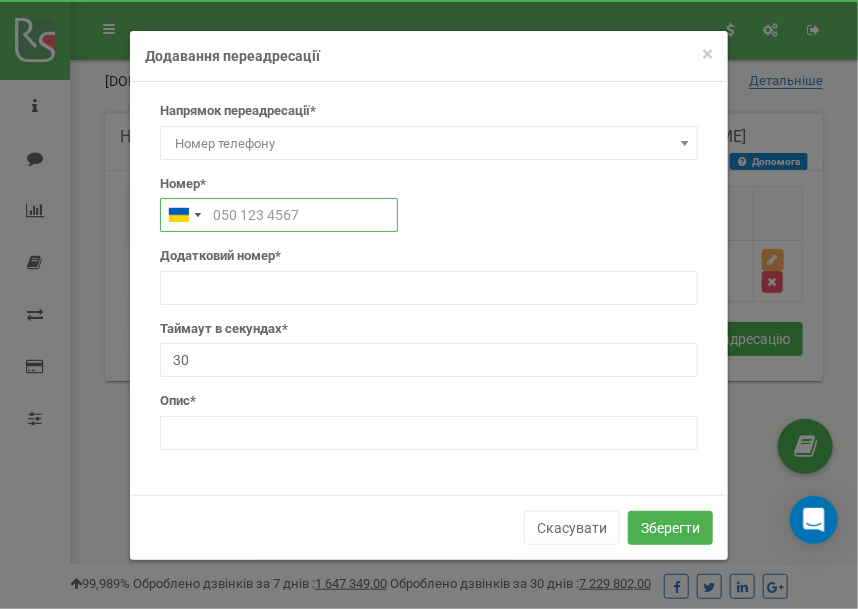 click at bounding box center (279, 215) 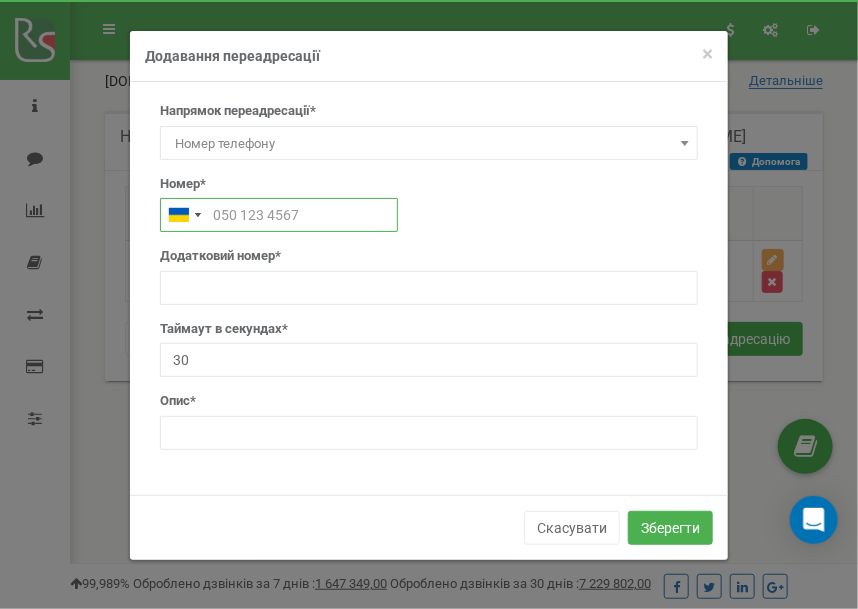 type on "0" 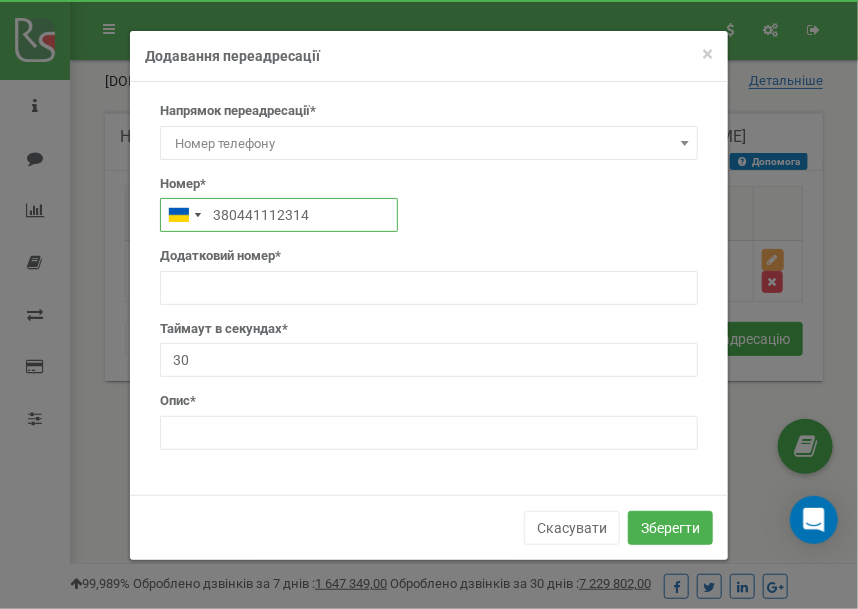 type on "380441112314" 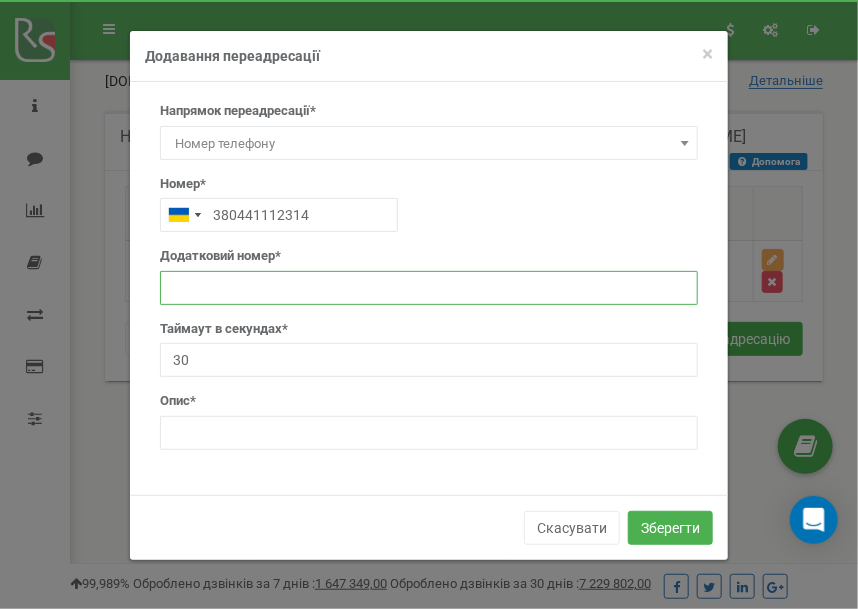 click at bounding box center (429, 288) 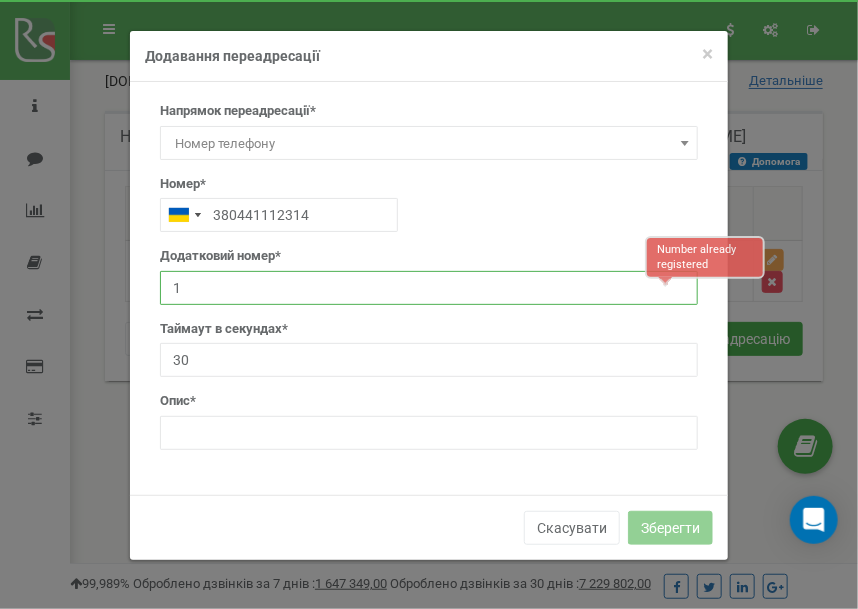 type on "1" 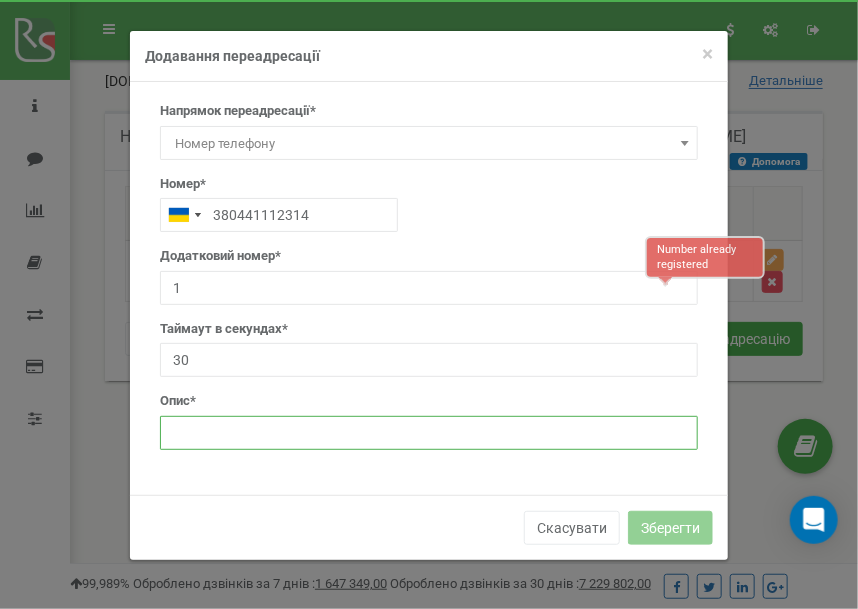 click at bounding box center [429, 433] 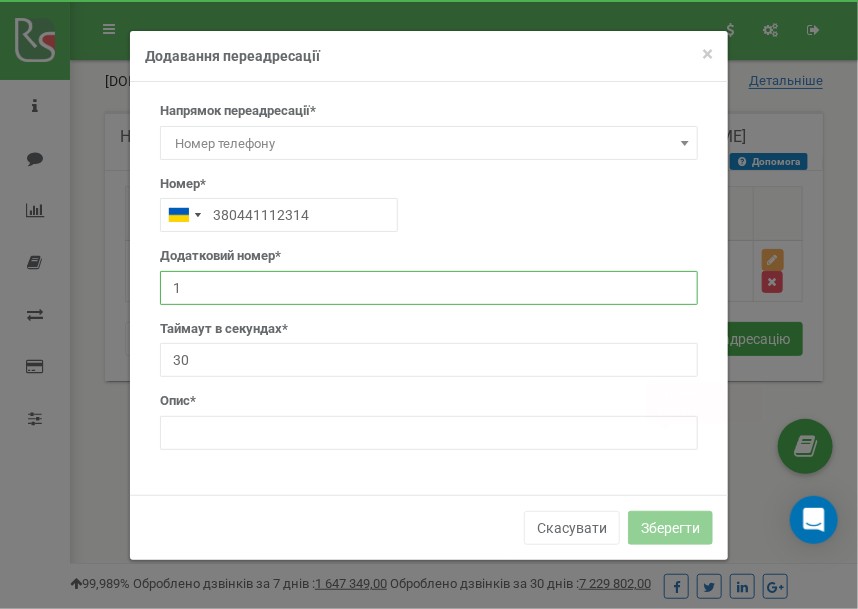 drag, startPoint x: 210, startPoint y: 289, endPoint x: 149, endPoint y: 290, distance: 61.008198 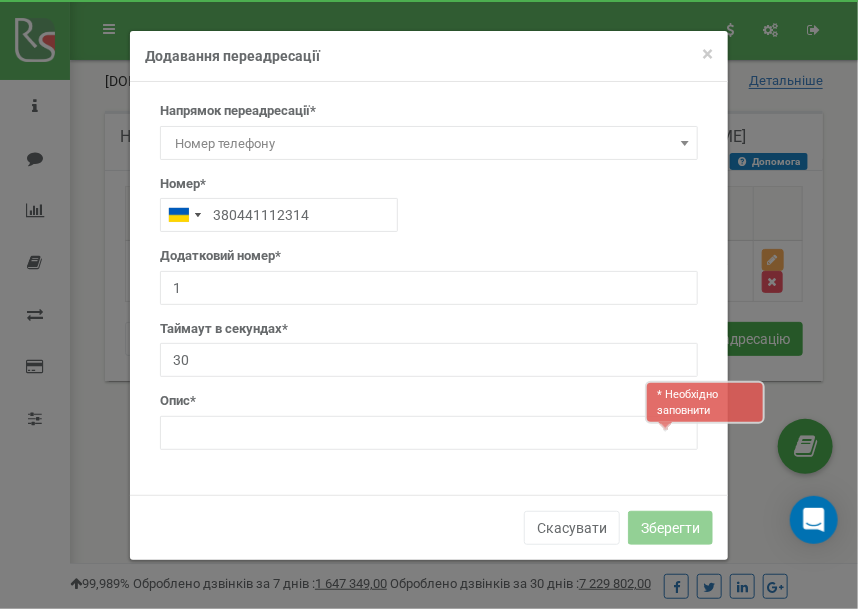 click on "Опис*
* Необхідно заповнити" at bounding box center [429, 421] 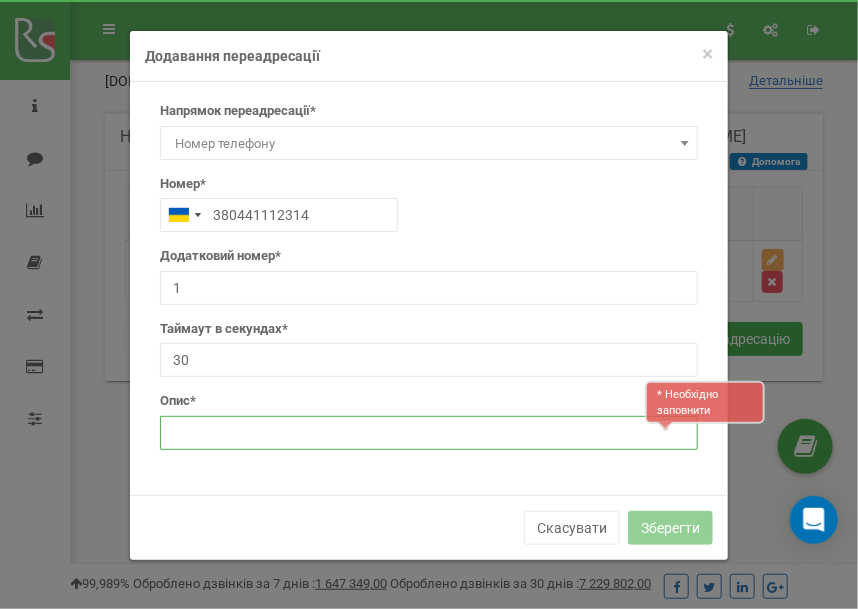click at bounding box center [429, 433] 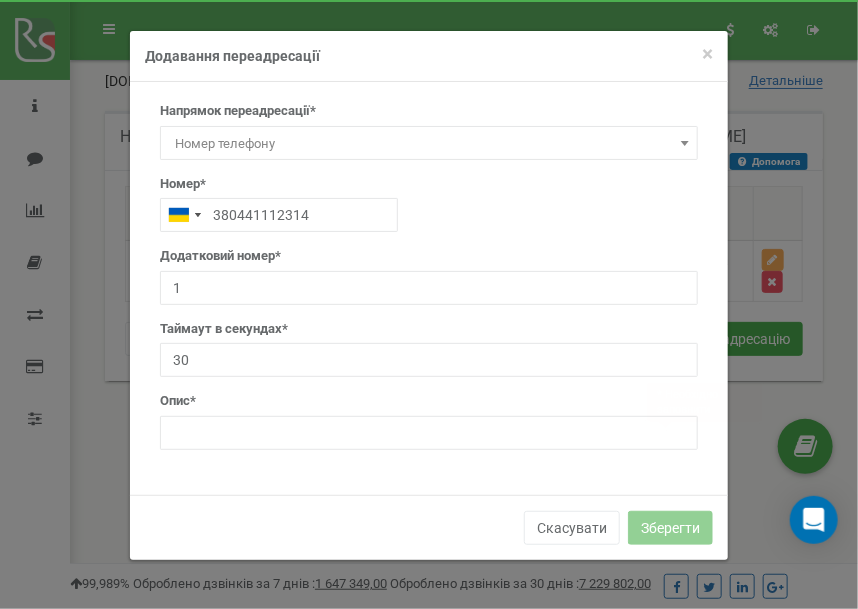 click on "Додатковий номер*
1" at bounding box center [429, 276] 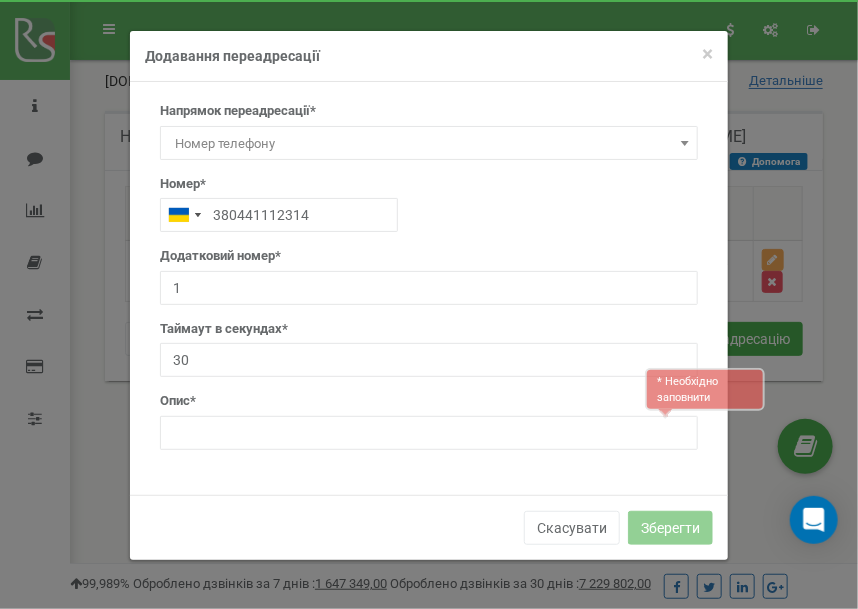 click on "Додатковий номер*" at bounding box center [220, 256] 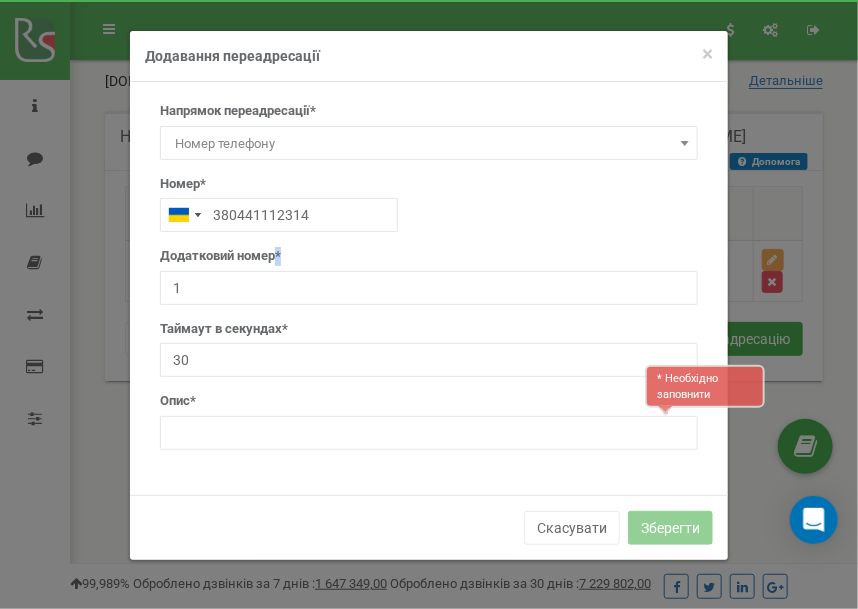 click on "Додатковий номер*" at bounding box center [220, 256] 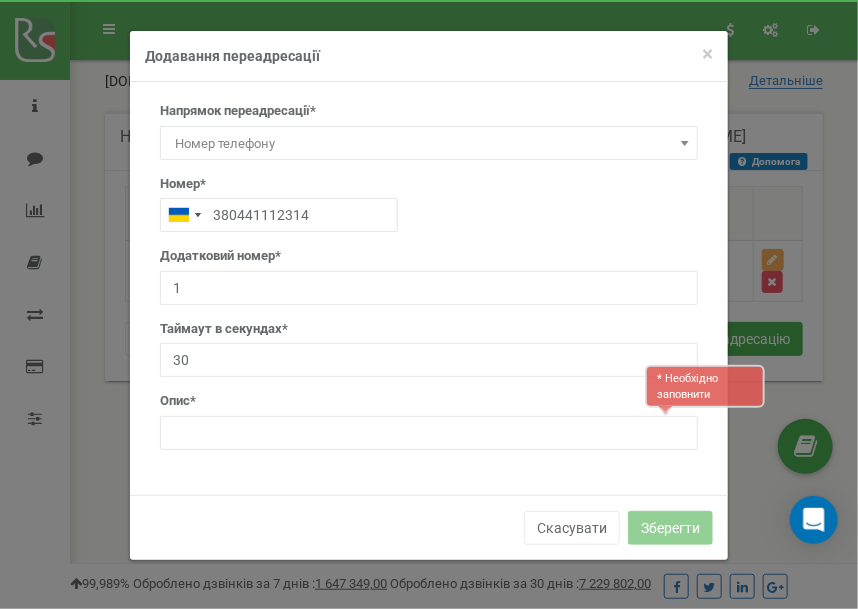 click on "Напрямок переадресації*
SIP
Номер телефону
Зовнішній SIP
Схема переадресації
Схема додаткових номерів
Співробітник
Відділ
Номер телефону
Номер*
380441112314
Адреса зовнішнього SIP акаунта*
Схема переадресації*
Схема додаткових номерів*
test
test .
.
1 30" at bounding box center (429, 283) 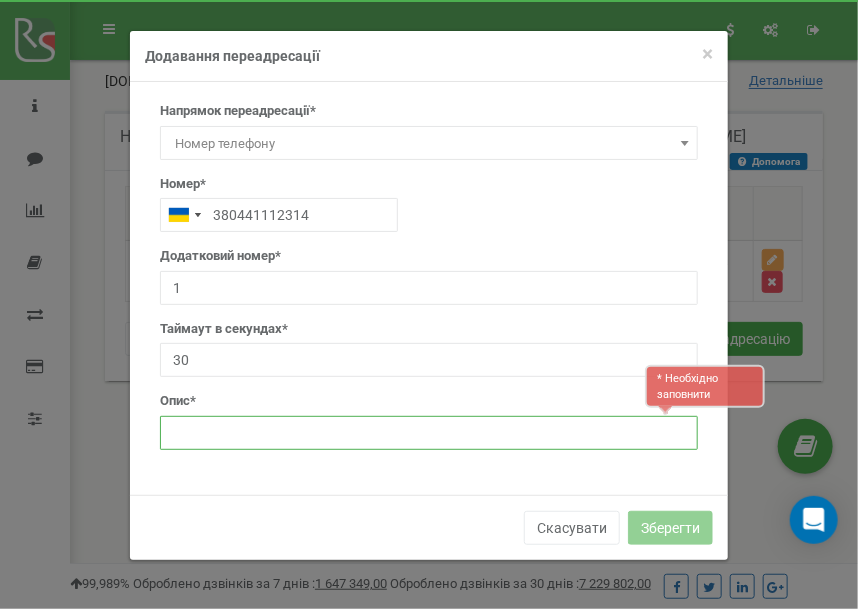 click at bounding box center [429, 433] 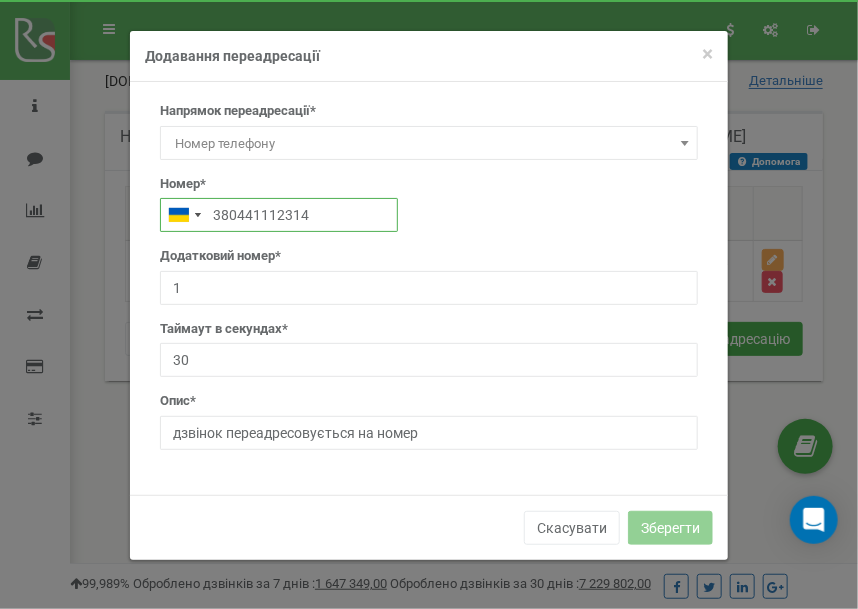 drag, startPoint x: 327, startPoint y: 215, endPoint x: 201, endPoint y: 191, distance: 128.26535 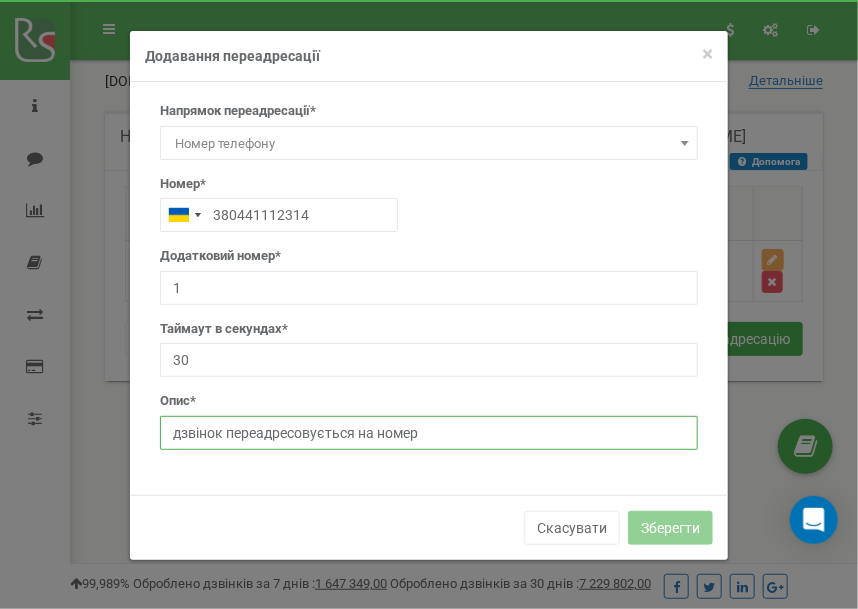 click on "дзвінок переадресовується на номер" at bounding box center [429, 433] 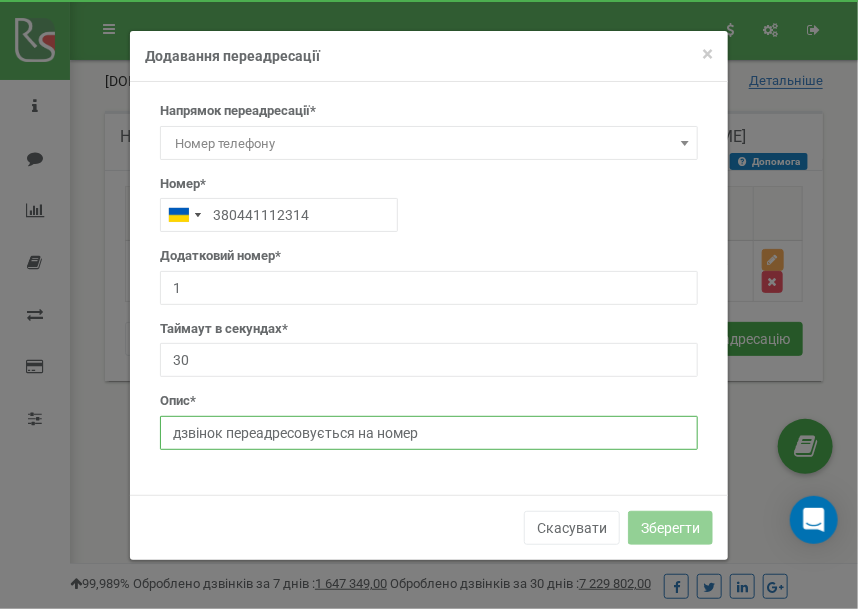 paste on "380441112314" 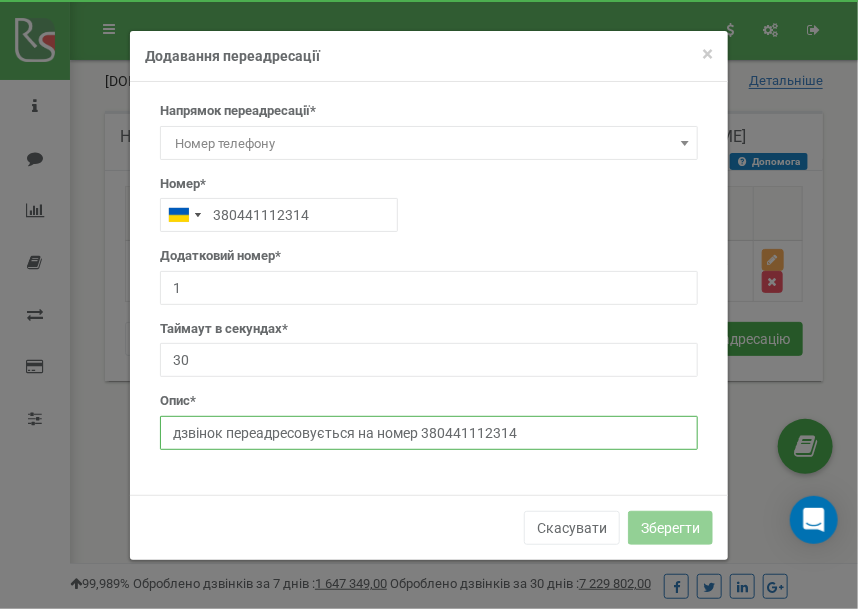 type on "дзвінок переадресовується на номер 380441112314" 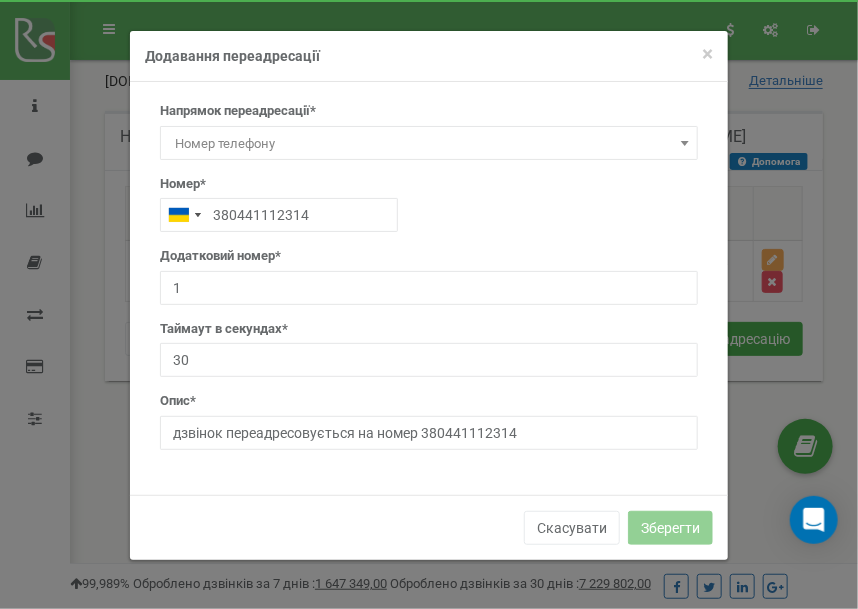 click on "Таймаут в секундах*
30" at bounding box center [429, 349] 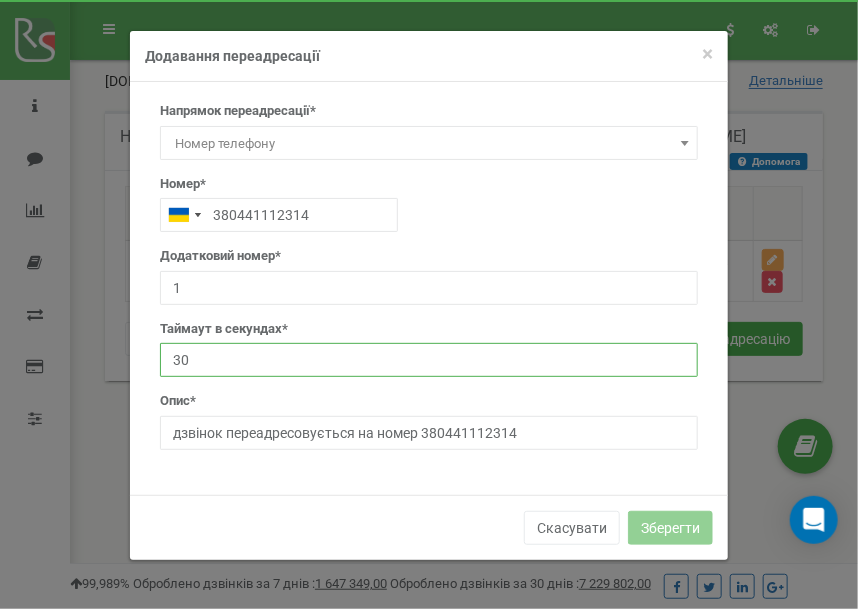 click on "30" at bounding box center [429, 360] 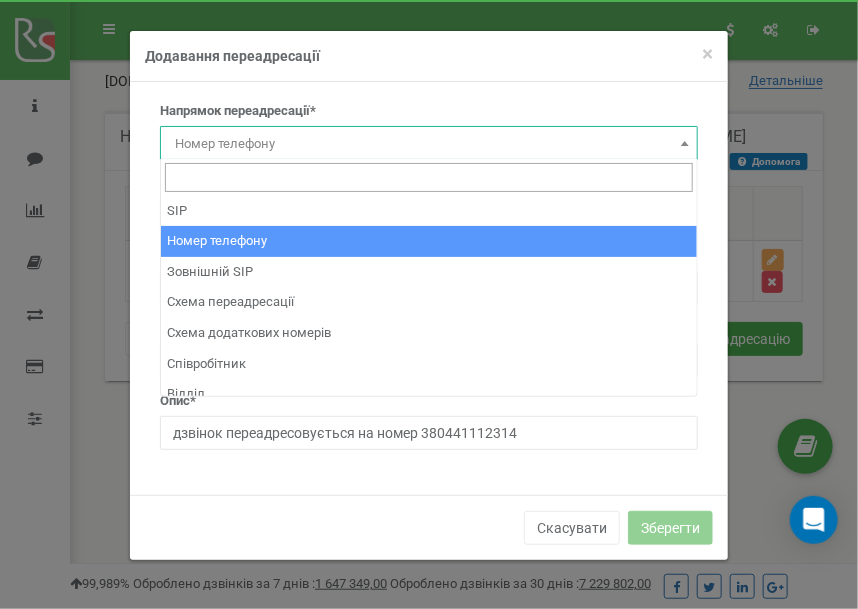 click on "Номер телефону" at bounding box center (429, 144) 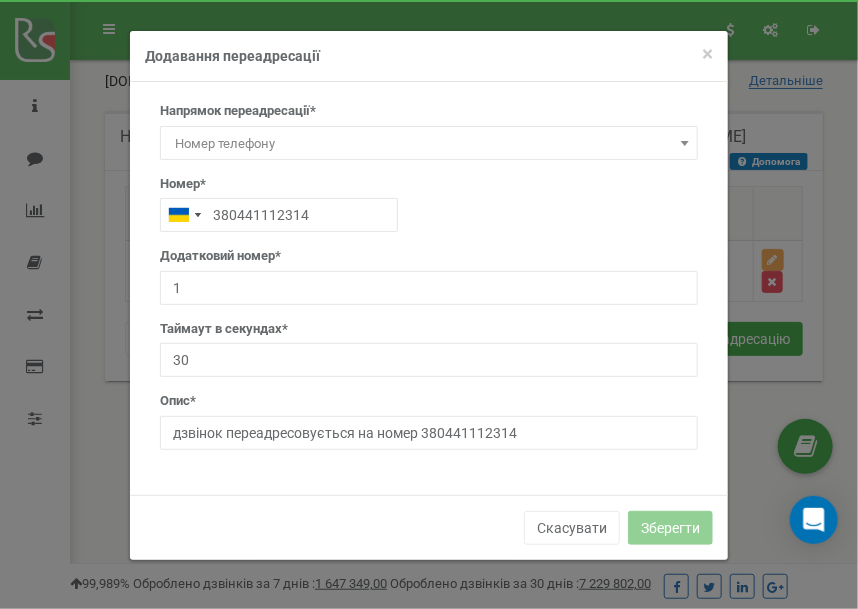 drag, startPoint x: 157, startPoint y: 275, endPoint x: 183, endPoint y: 298, distance: 34.713108 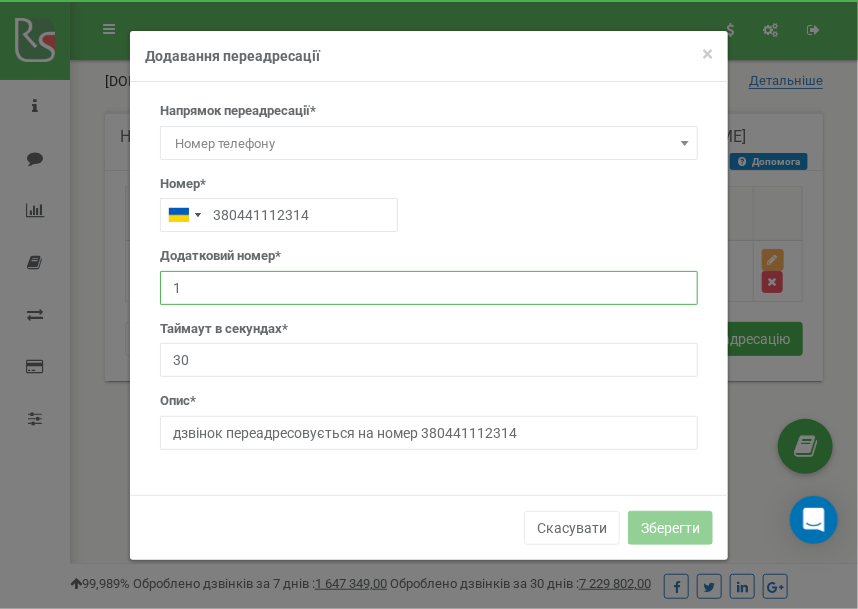 drag, startPoint x: 186, startPoint y: 299, endPoint x: 170, endPoint y: 290, distance: 18.35756 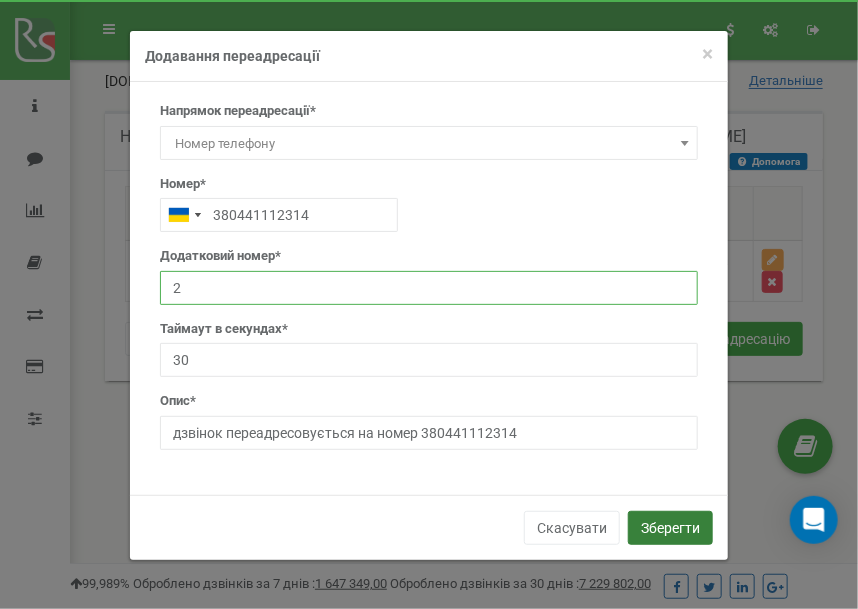 type on "2" 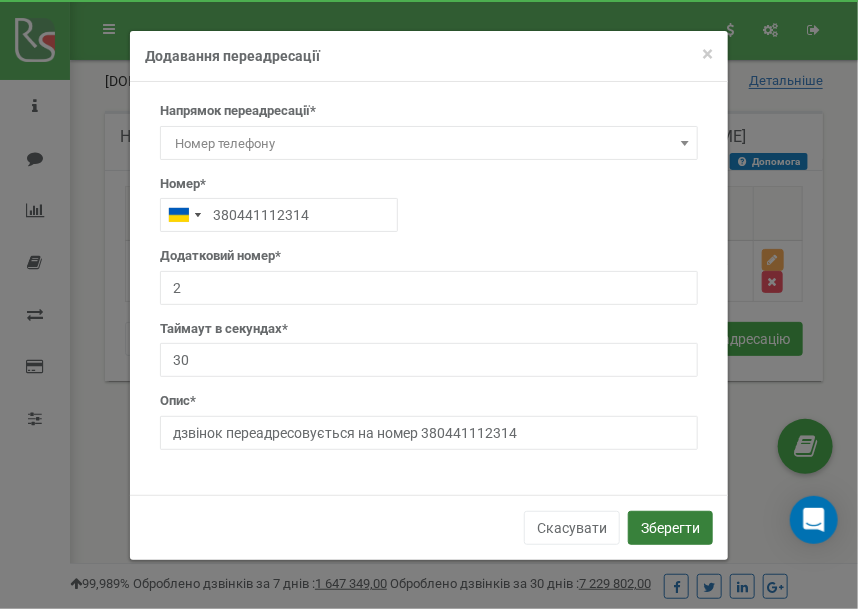 click on "Зберегти" at bounding box center (670, 528) 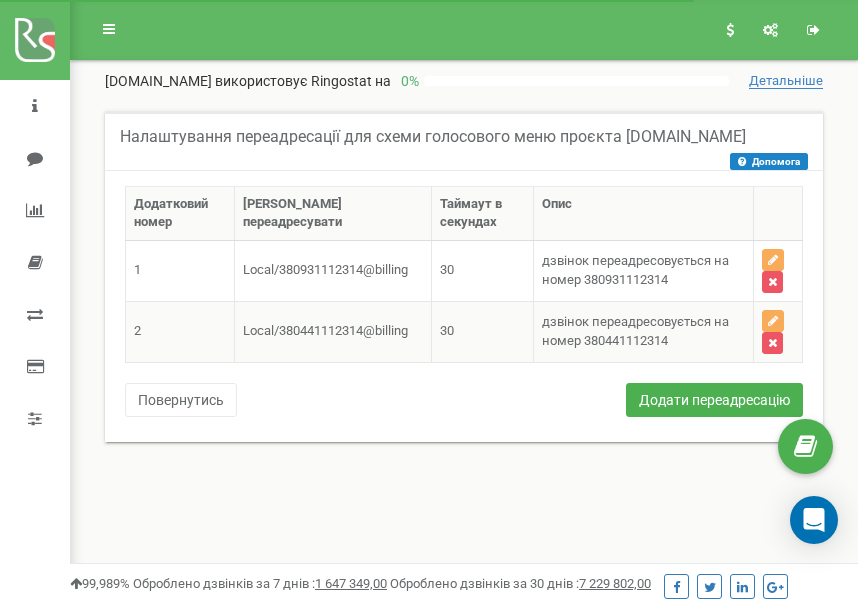 scroll, scrollTop: 0, scrollLeft: 0, axis: both 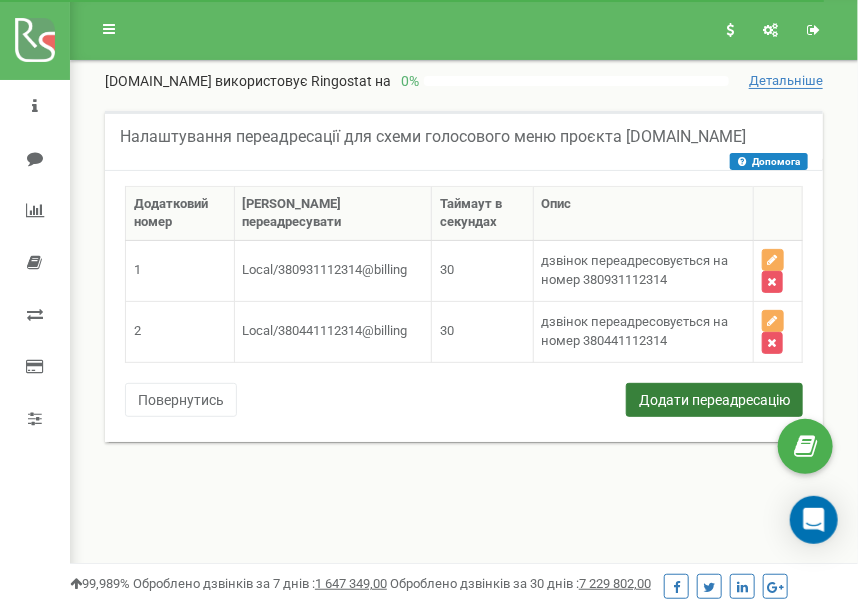 click on "Додати переадресацію" at bounding box center [714, 400] 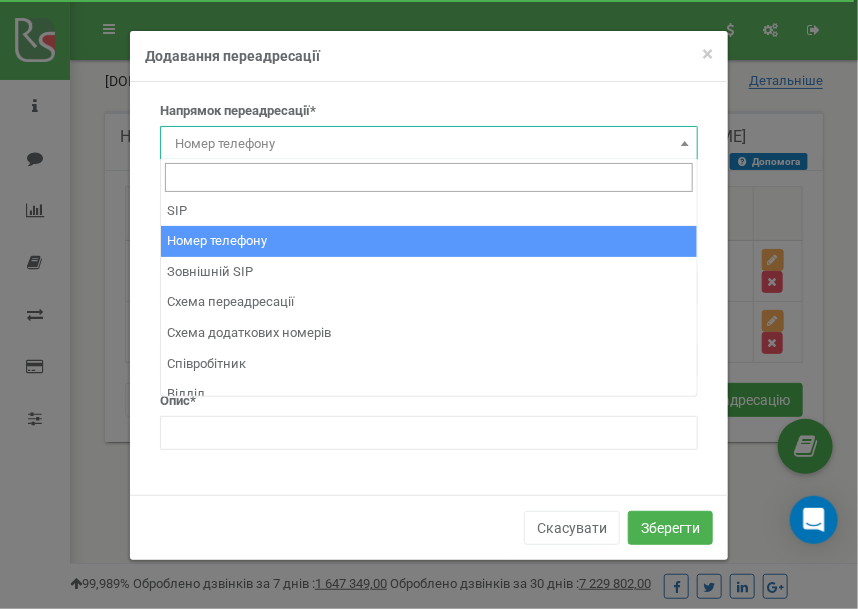 click on "Номер телефону" at bounding box center (429, 144) 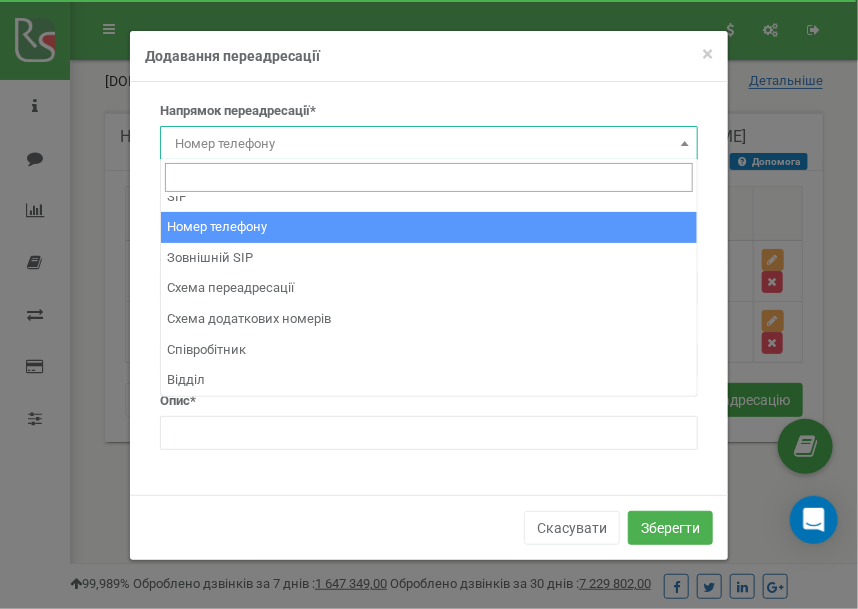 scroll, scrollTop: 0, scrollLeft: 0, axis: both 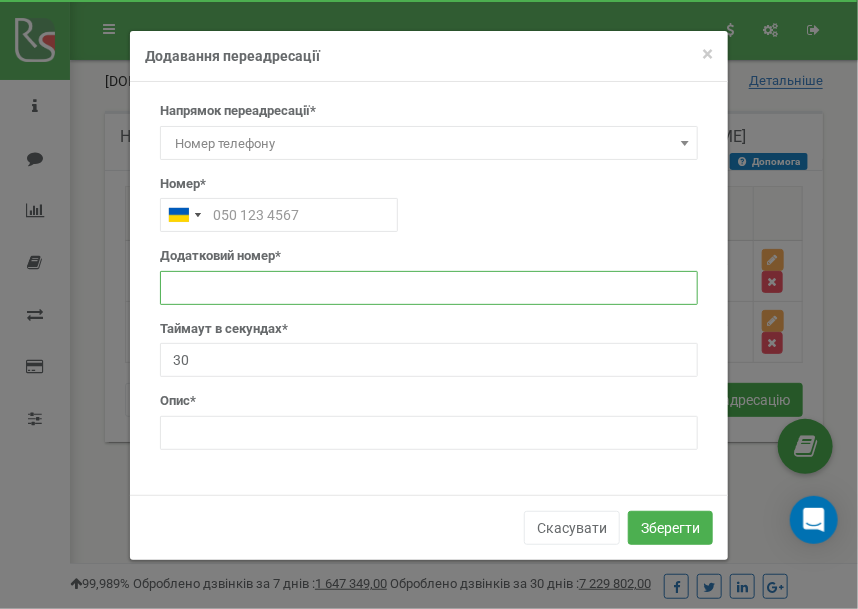 click at bounding box center (429, 288) 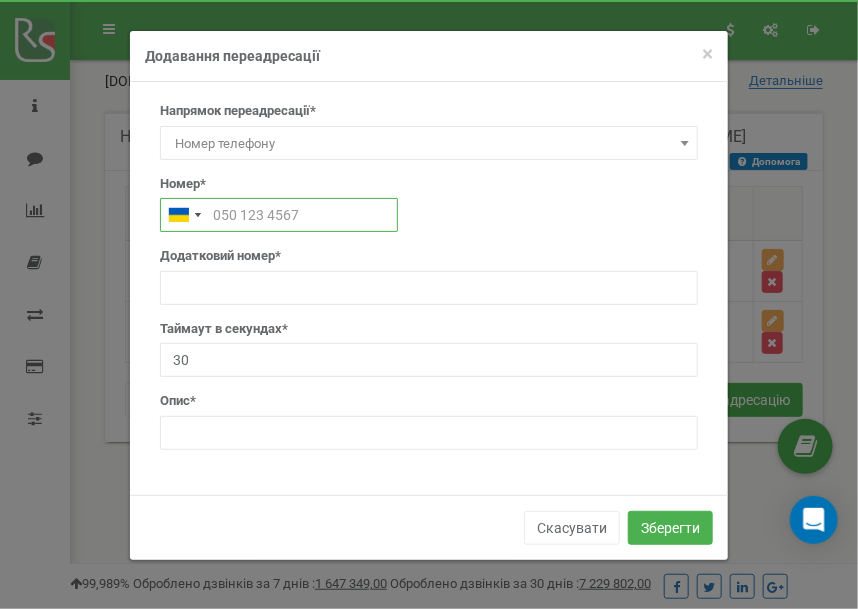 click at bounding box center (279, 215) 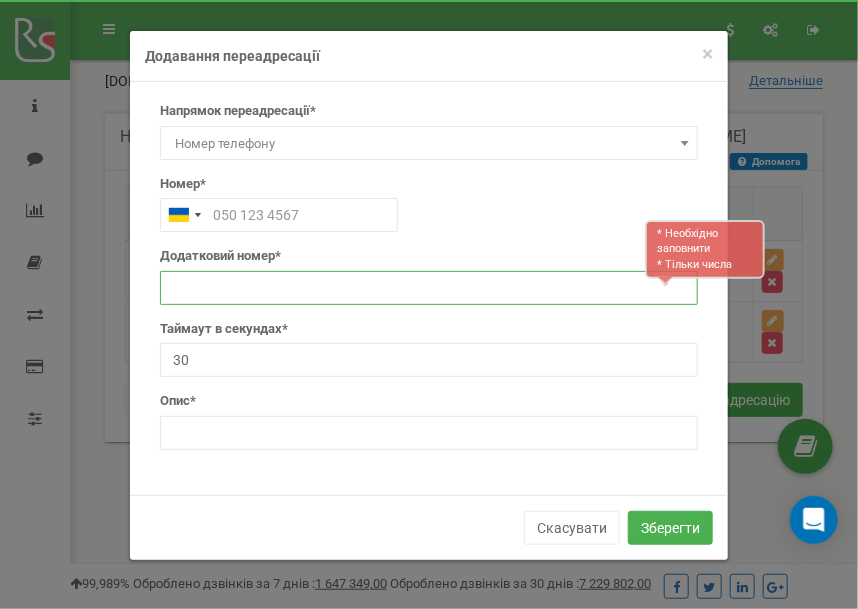 click at bounding box center (429, 288) 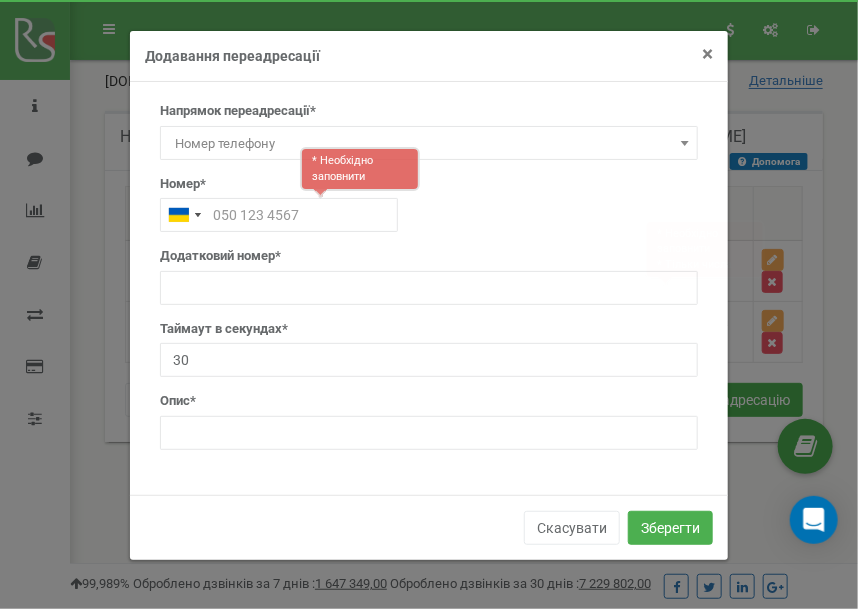click on "×" at bounding box center [707, 54] 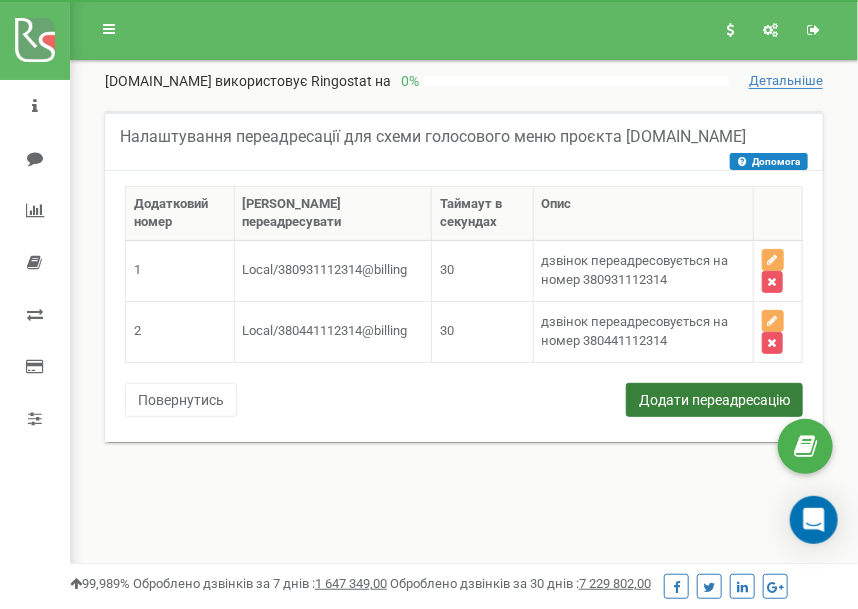 click on "Додати переадресацію" at bounding box center (714, 400) 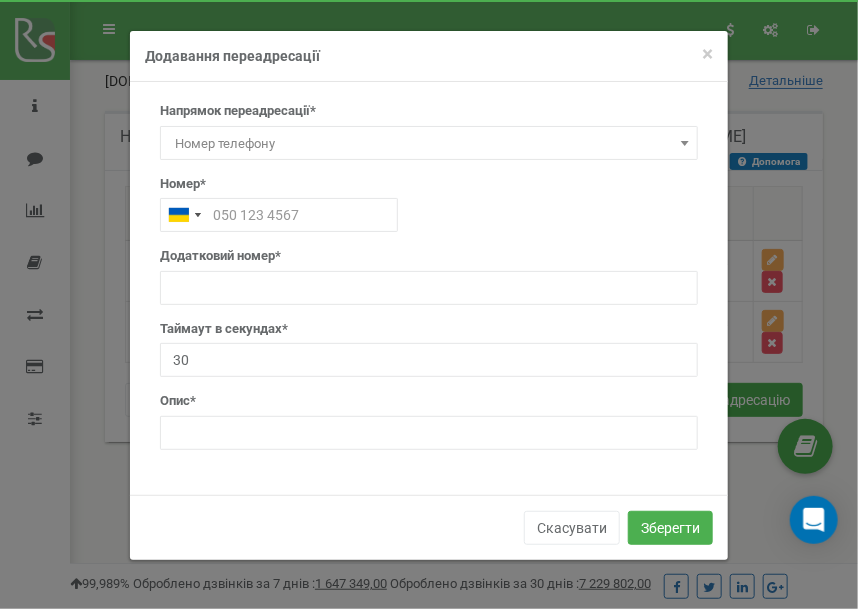click on "Номер телефону" at bounding box center [429, 144] 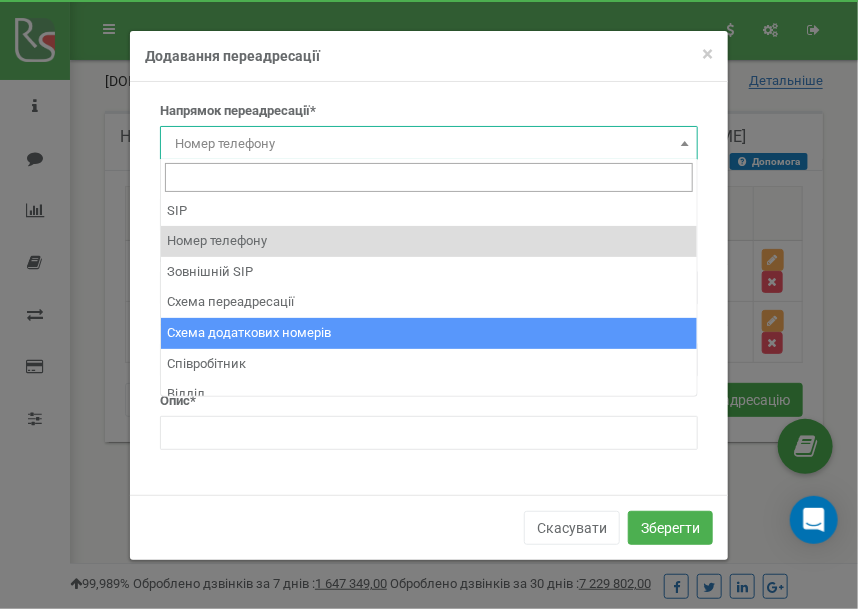 select on "AddNumberId" 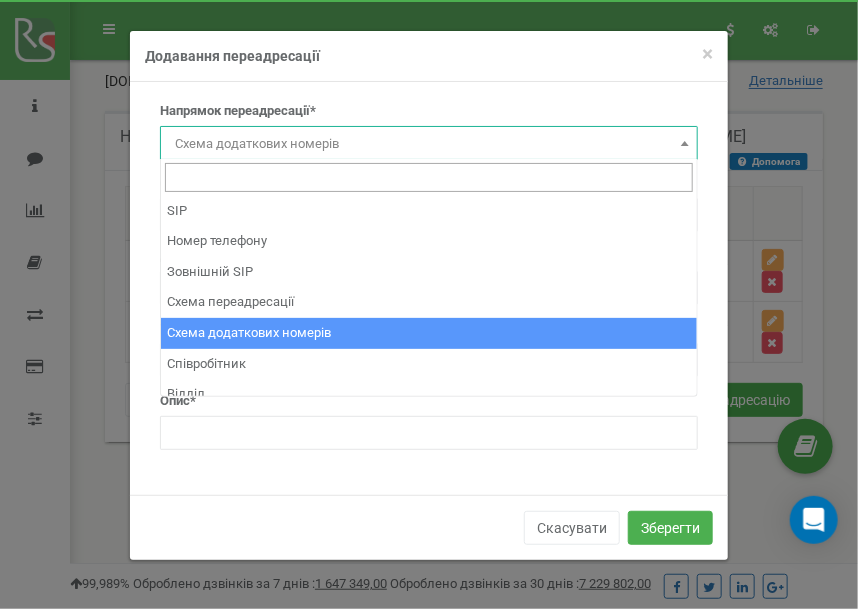 click on "Схема додаткових номерів" at bounding box center (429, 144) 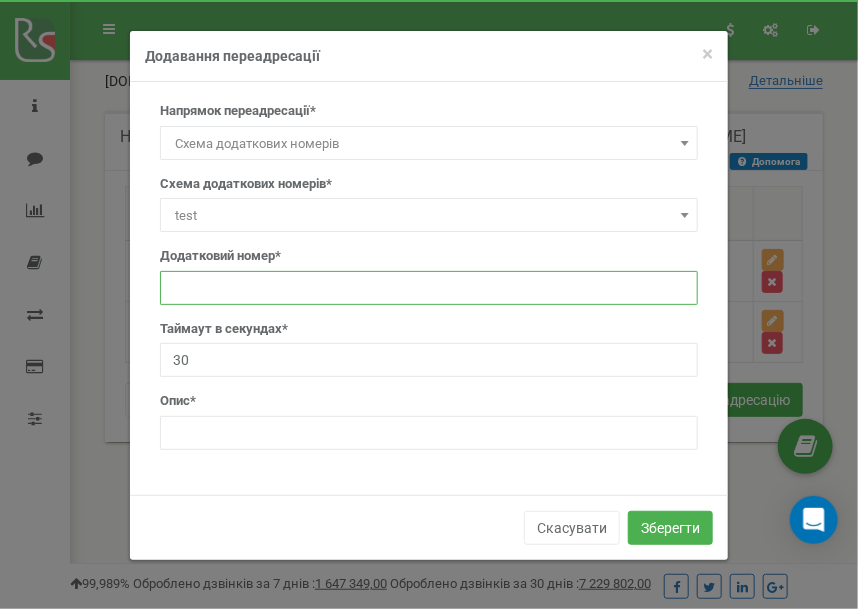 click at bounding box center (429, 288) 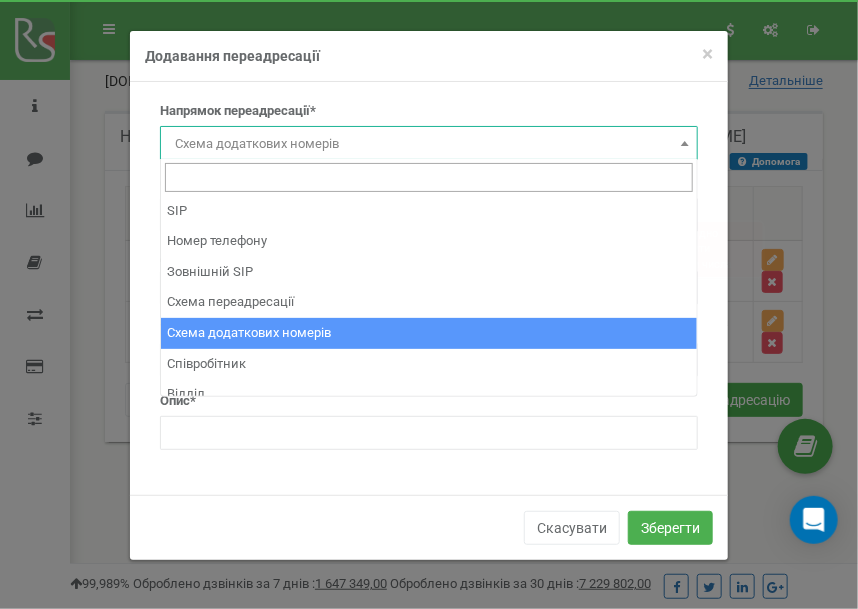 click on "Схема додаткових номерів" at bounding box center [429, 144] 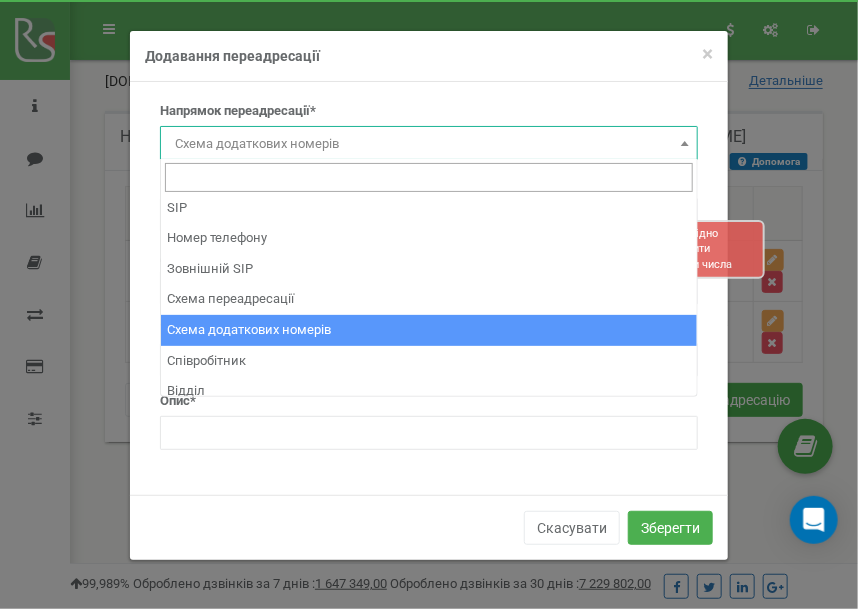 scroll, scrollTop: 0, scrollLeft: 0, axis: both 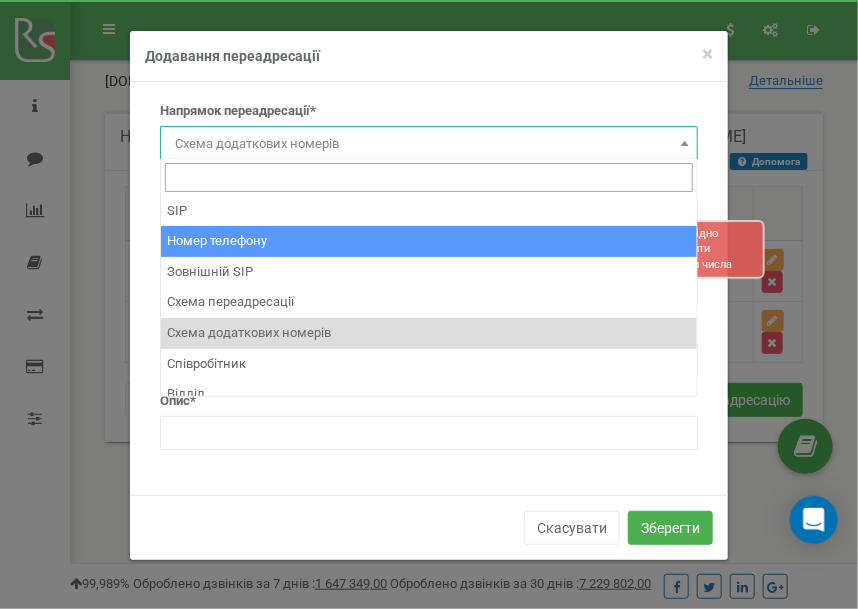 click on "× Close
Додавання переадресації
Напрямок переадресації*
SIP
Номер телефону
Зовнішній SIP
Схема переадресації
Схема додаткових номерів
Співробітник
Відділ
Схема додаткових номерів
Номер*
Адреса зовнішнього SIP акаунта*
Схема переадресації*
." at bounding box center (429, 295) 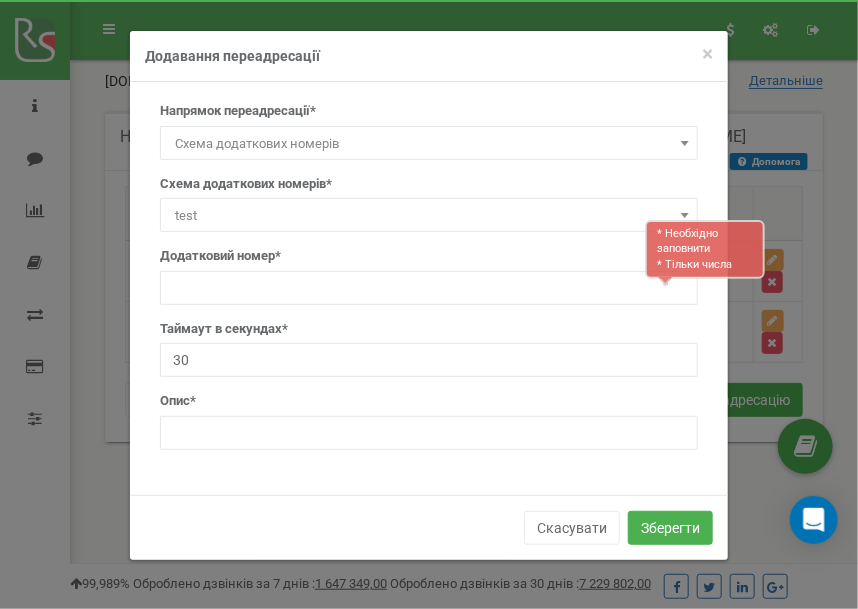 click on "Додатковий номер*
* Необхідно заповнити * Тільки числа" at bounding box center (429, 276) 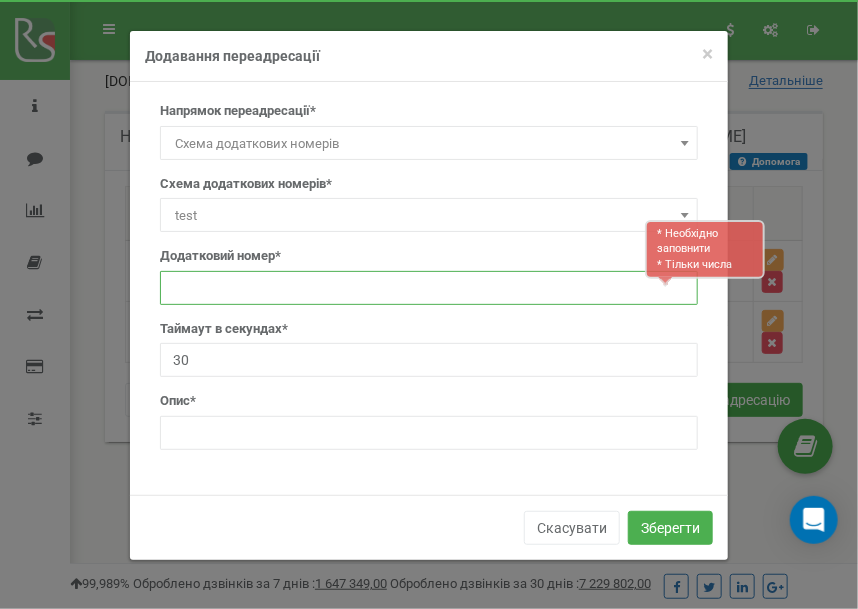 drag, startPoint x: 584, startPoint y: 286, endPoint x: 578, endPoint y: 296, distance: 11.661903 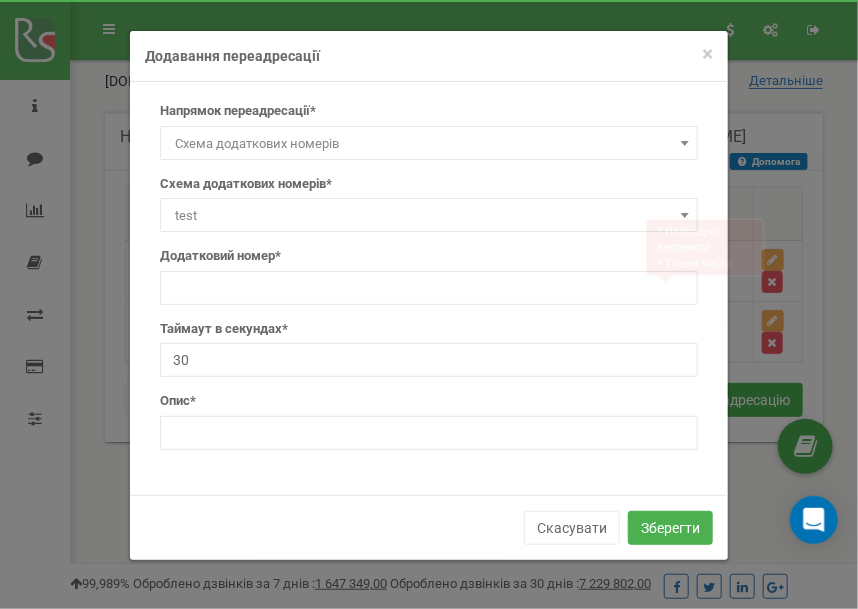 click on "Напрямок переадресації*
SIP
Номер телефону
Зовнішній SIP
Схема переадресації
Схема додаткових номерів
Співробітник
Відділ
Схема додаткових номерів
Номер*
Адреса зовнішнього SIP акаунта*
Схема переадресації*
Схема додаткових номерів*
test
test                      .
." at bounding box center (429, 276) 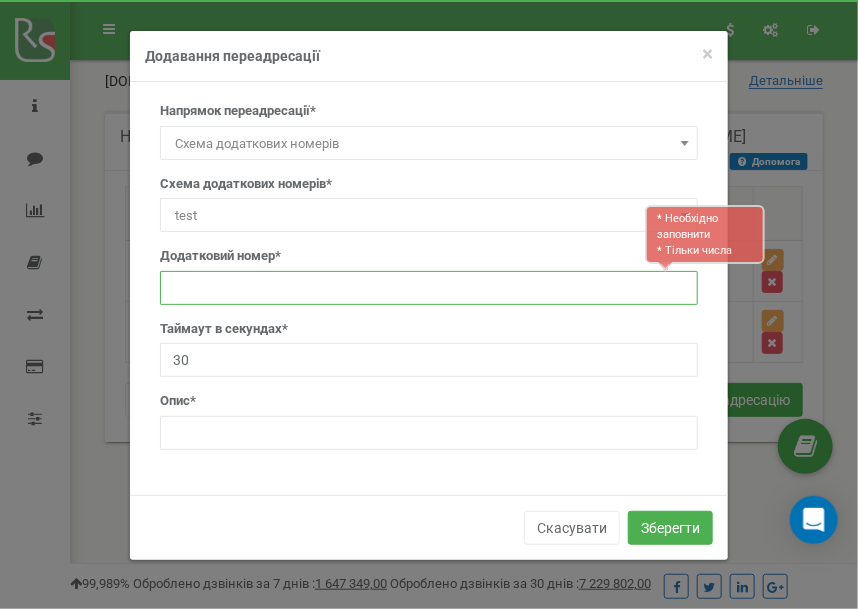click at bounding box center [429, 288] 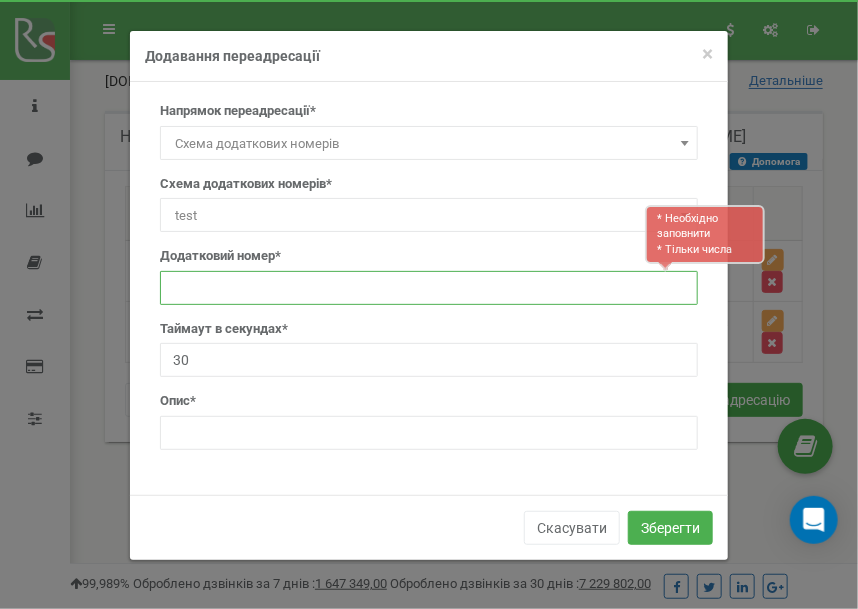 click at bounding box center [429, 288] 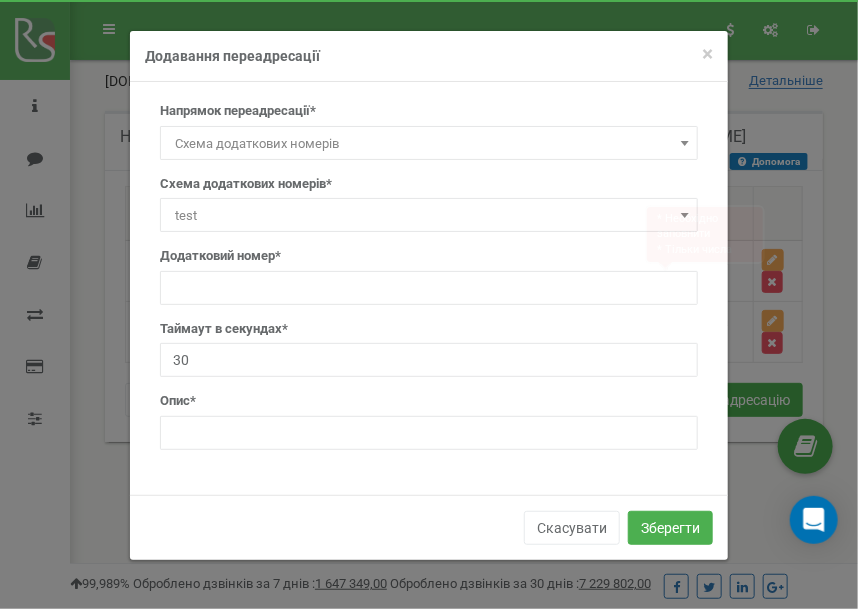 click on "× Close
Додавання переадресації" at bounding box center [429, 56] 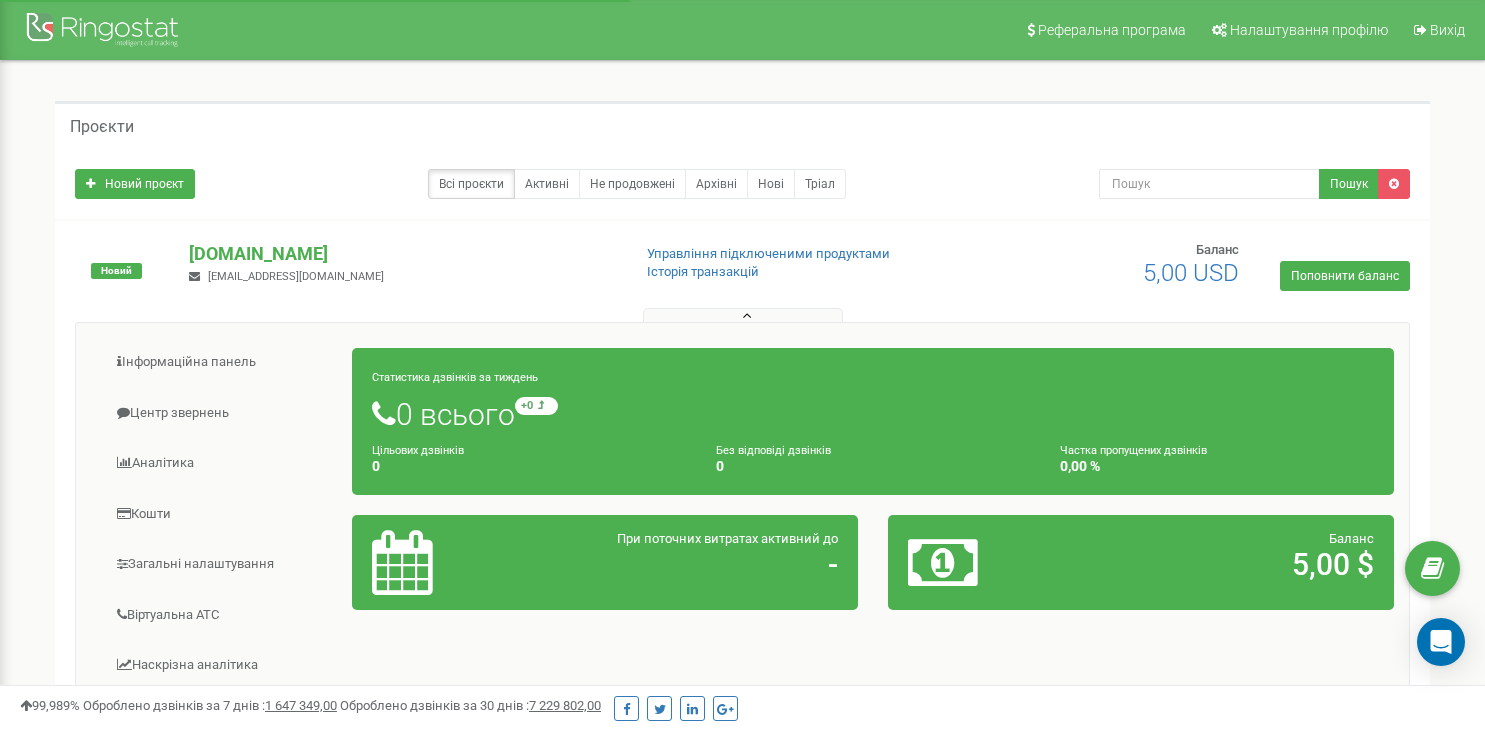 scroll, scrollTop: 0, scrollLeft: 0, axis: both 